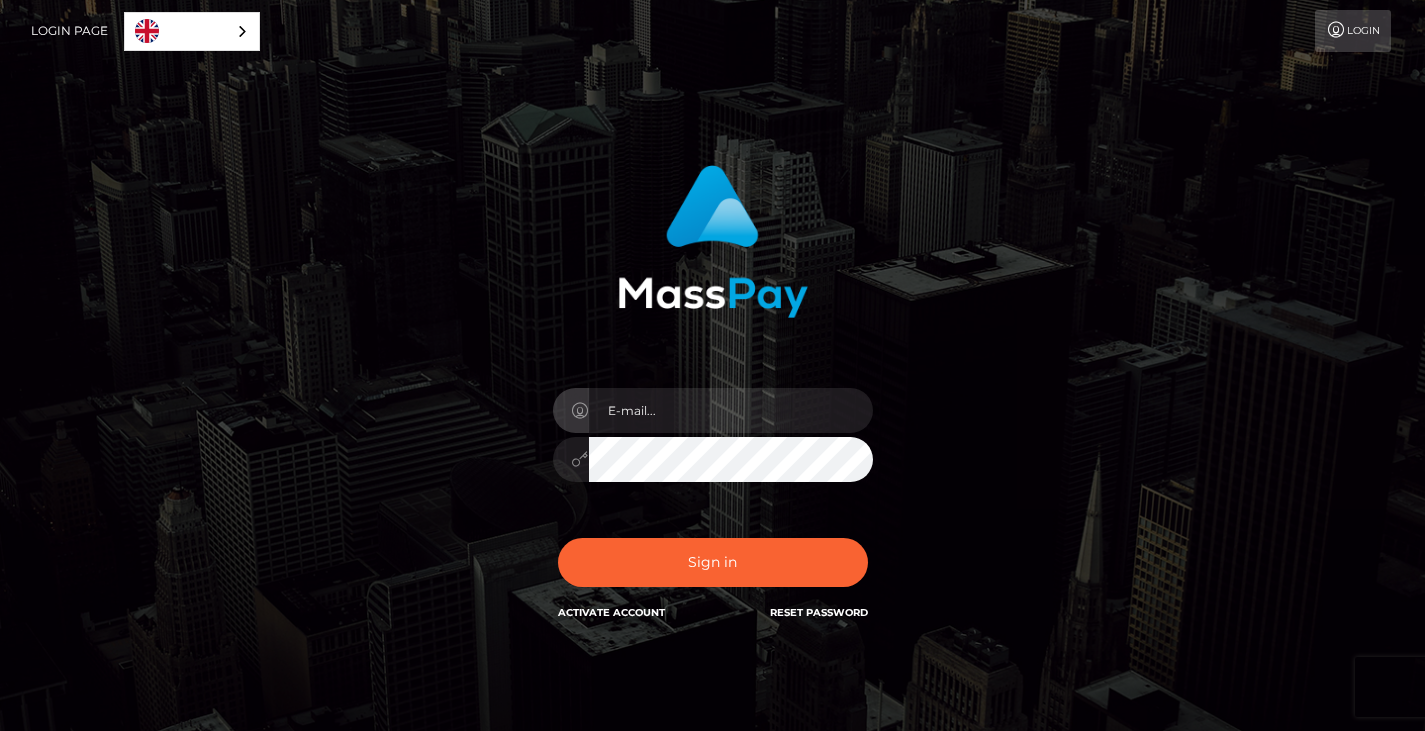 scroll, scrollTop: 0, scrollLeft: 0, axis: both 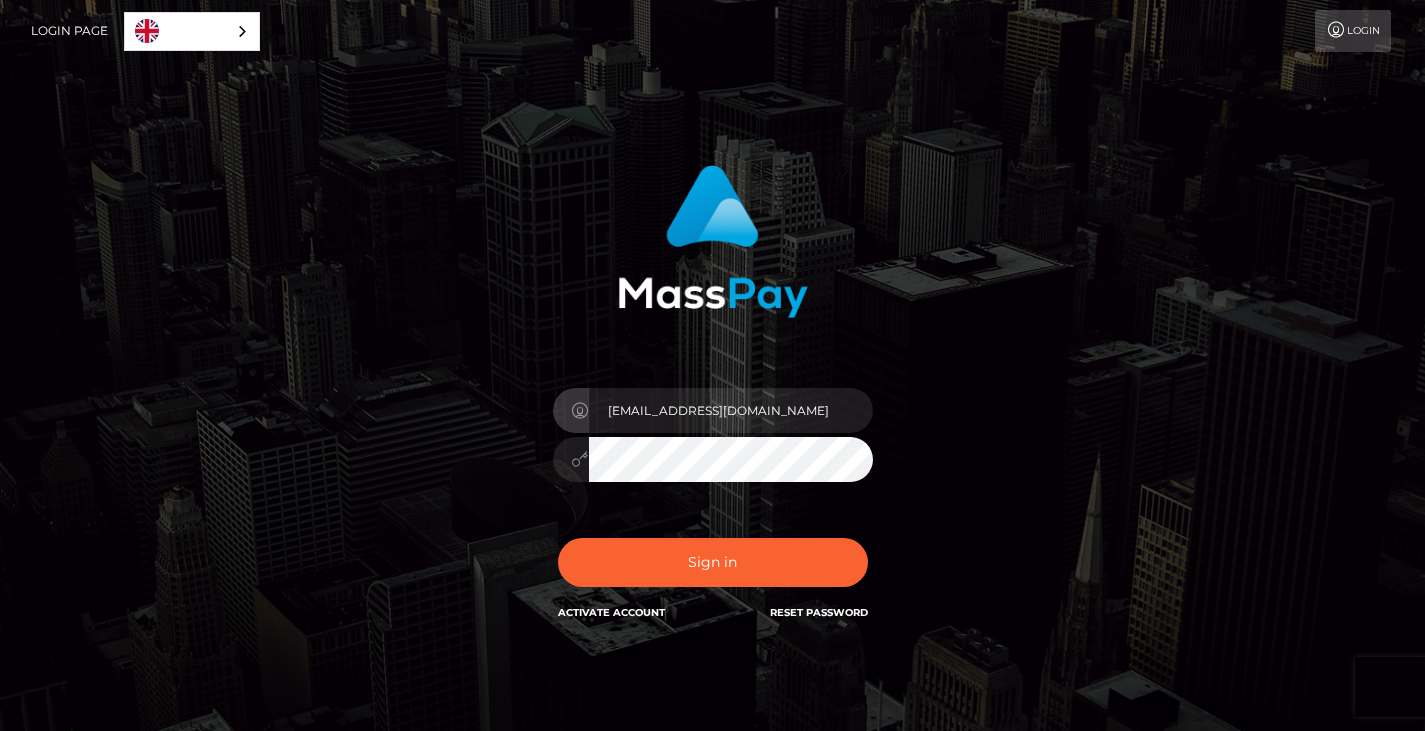 type on "curleezfrance@gmail.com" 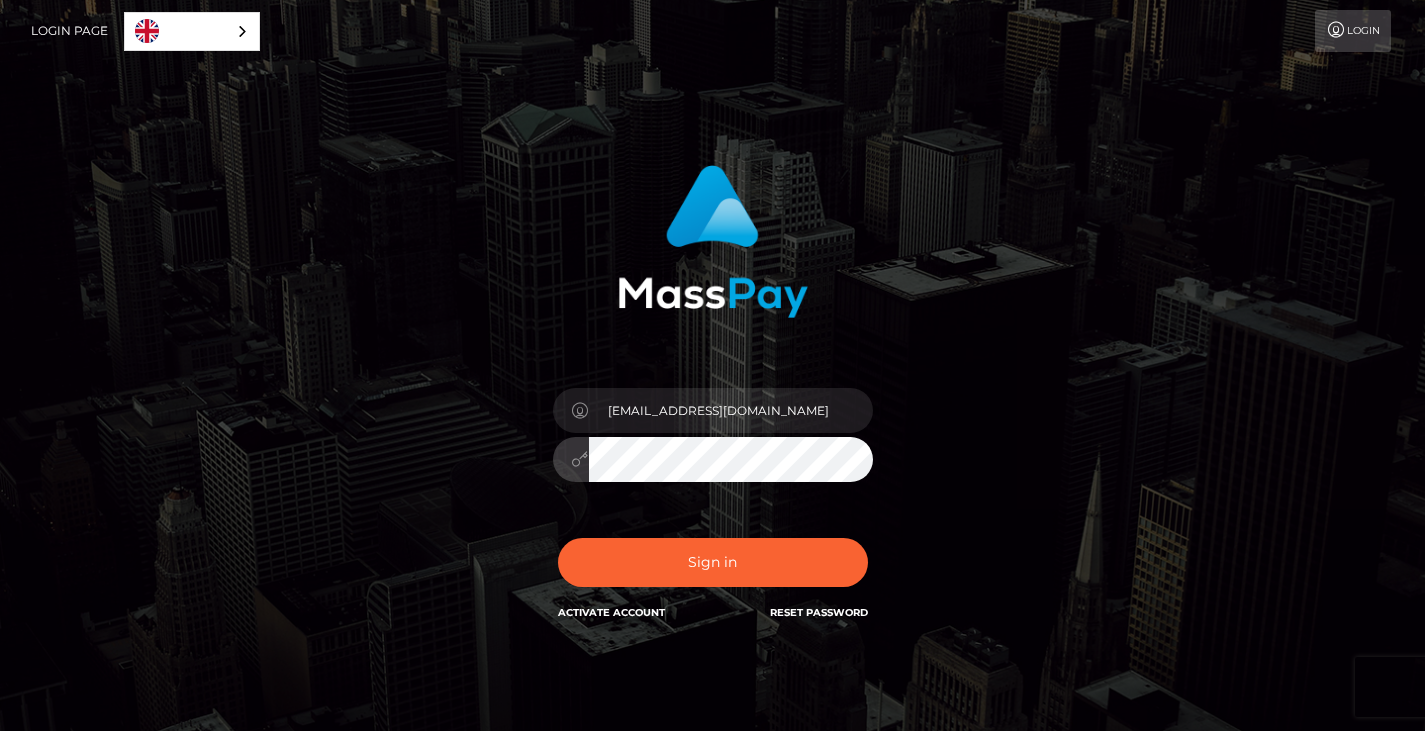 click on "Sign in" at bounding box center [713, 562] 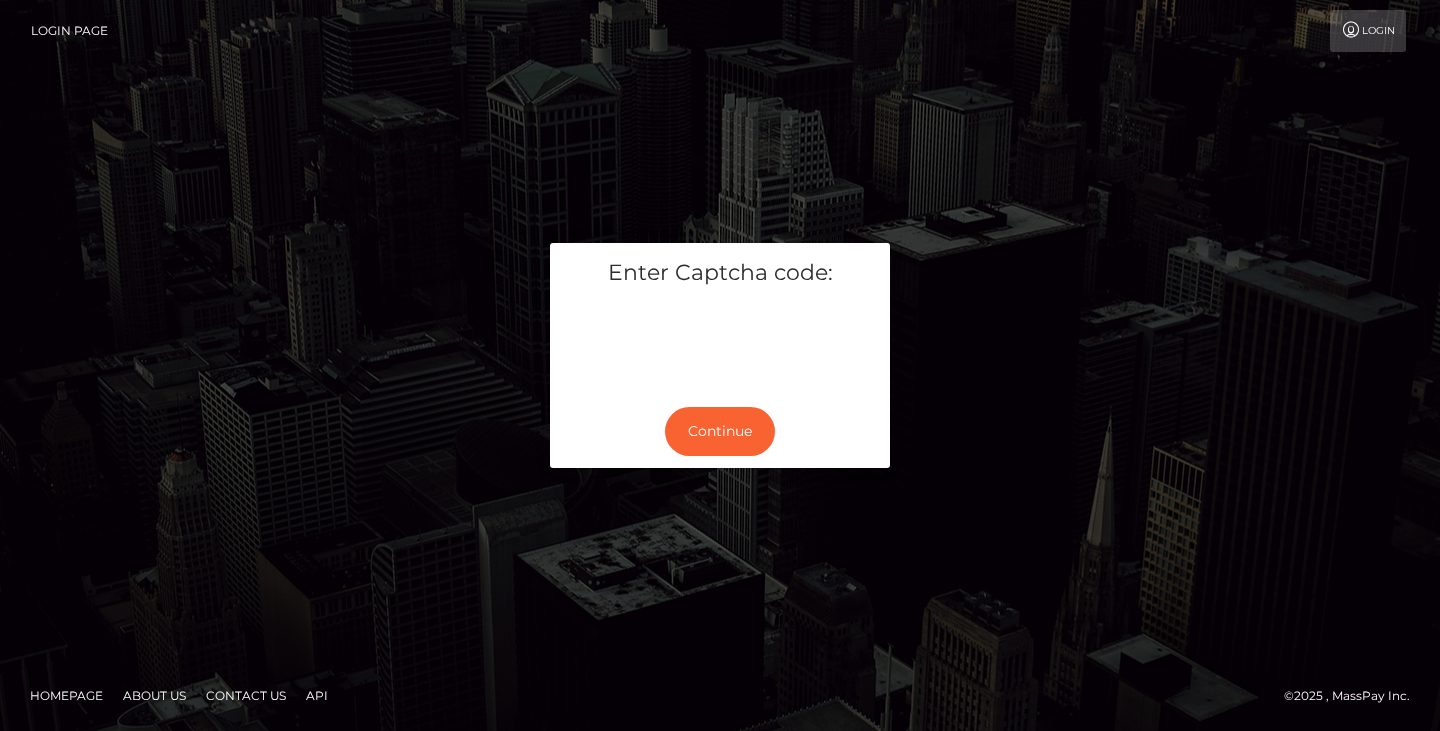scroll, scrollTop: 0, scrollLeft: 0, axis: both 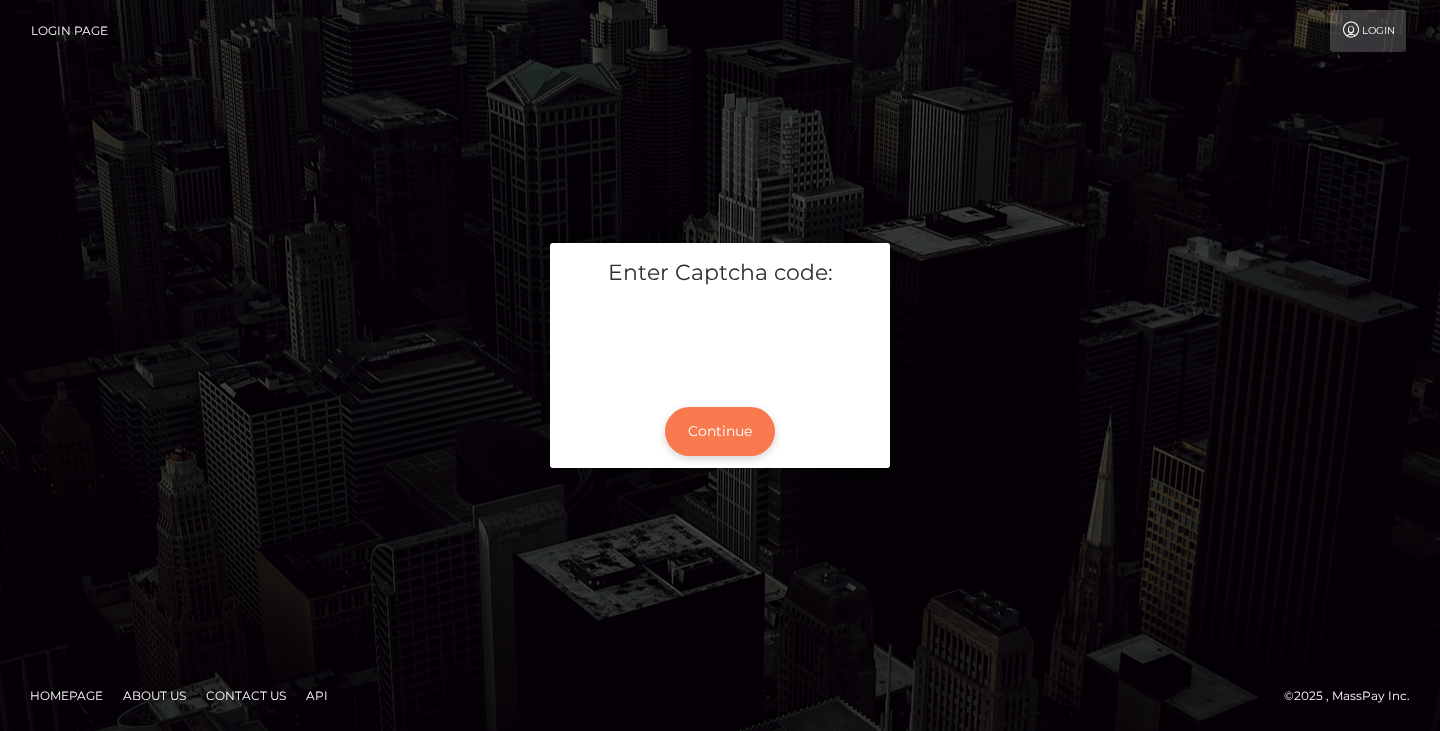click on "Continue" at bounding box center (720, 431) 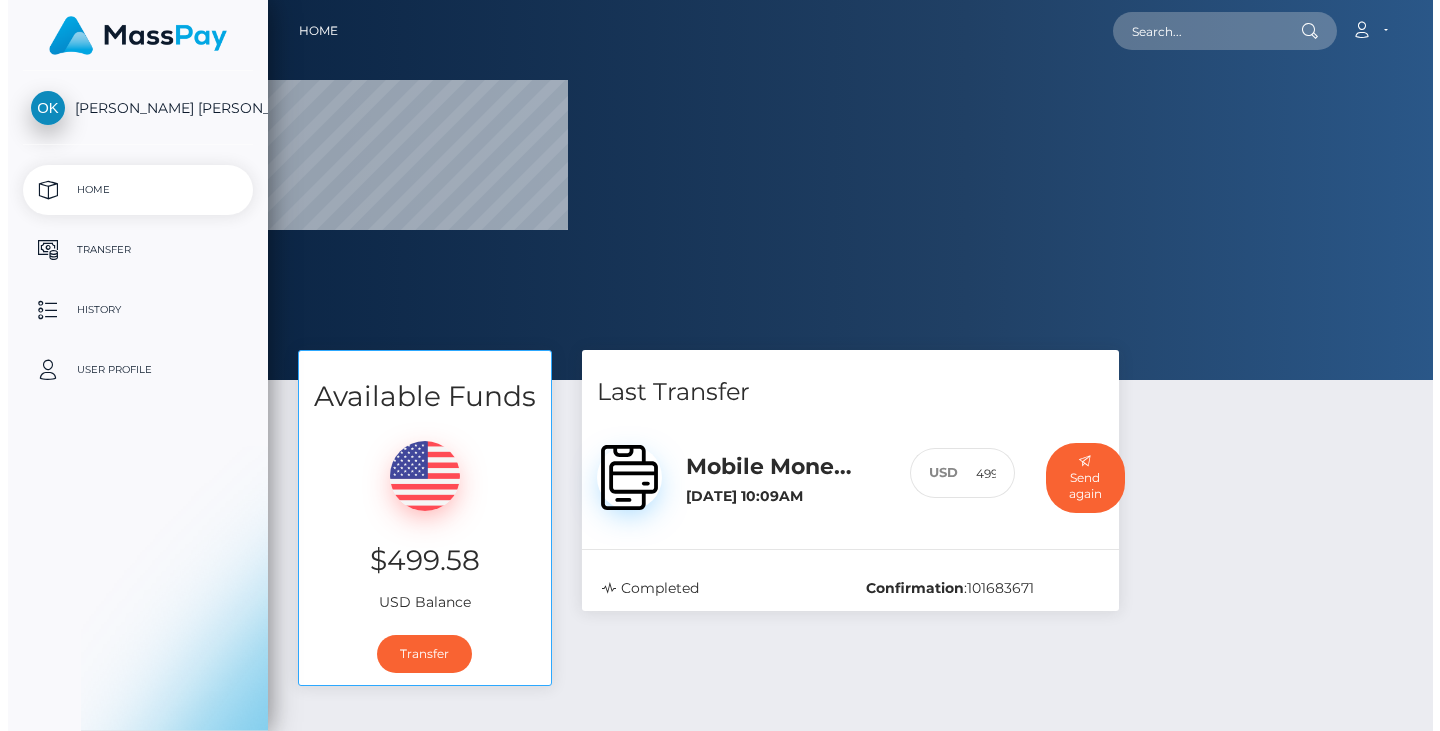 scroll, scrollTop: 0, scrollLeft: 0, axis: both 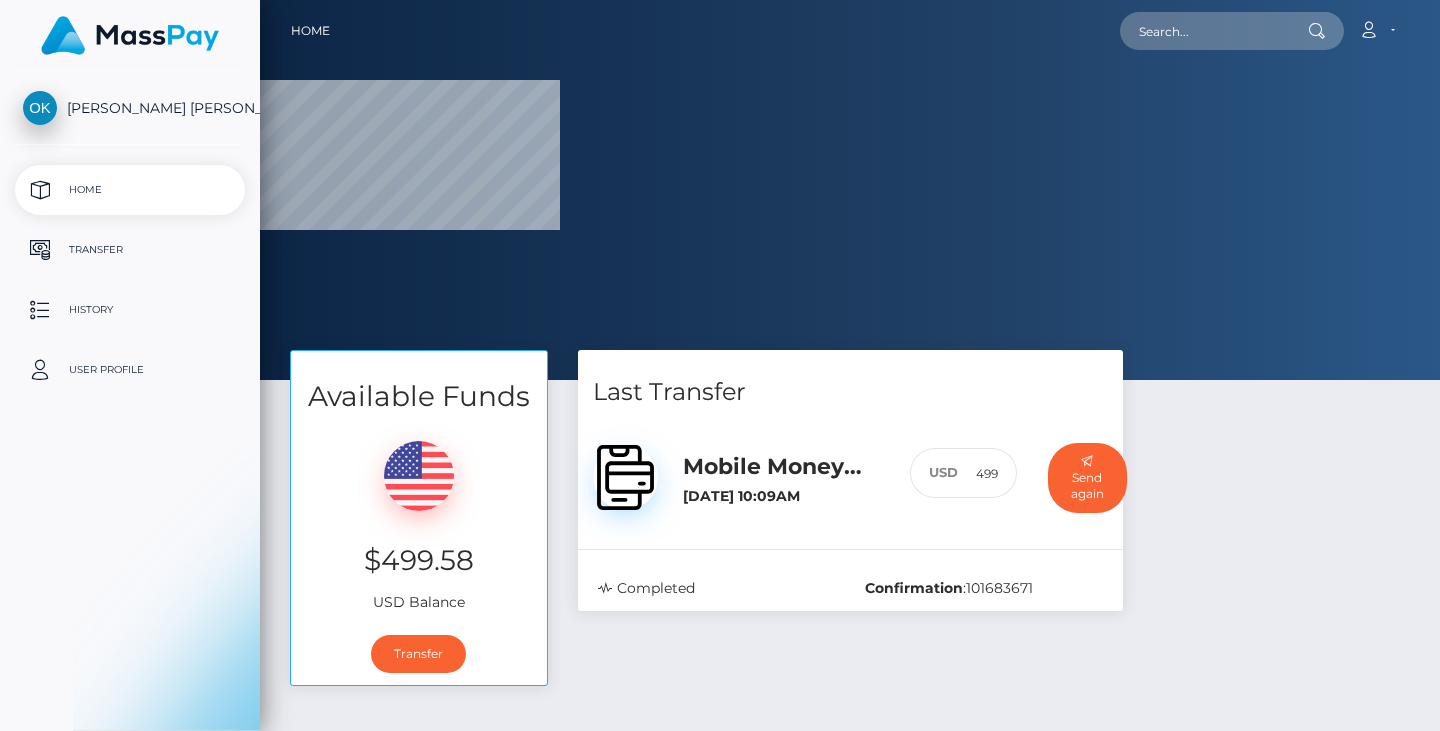 select 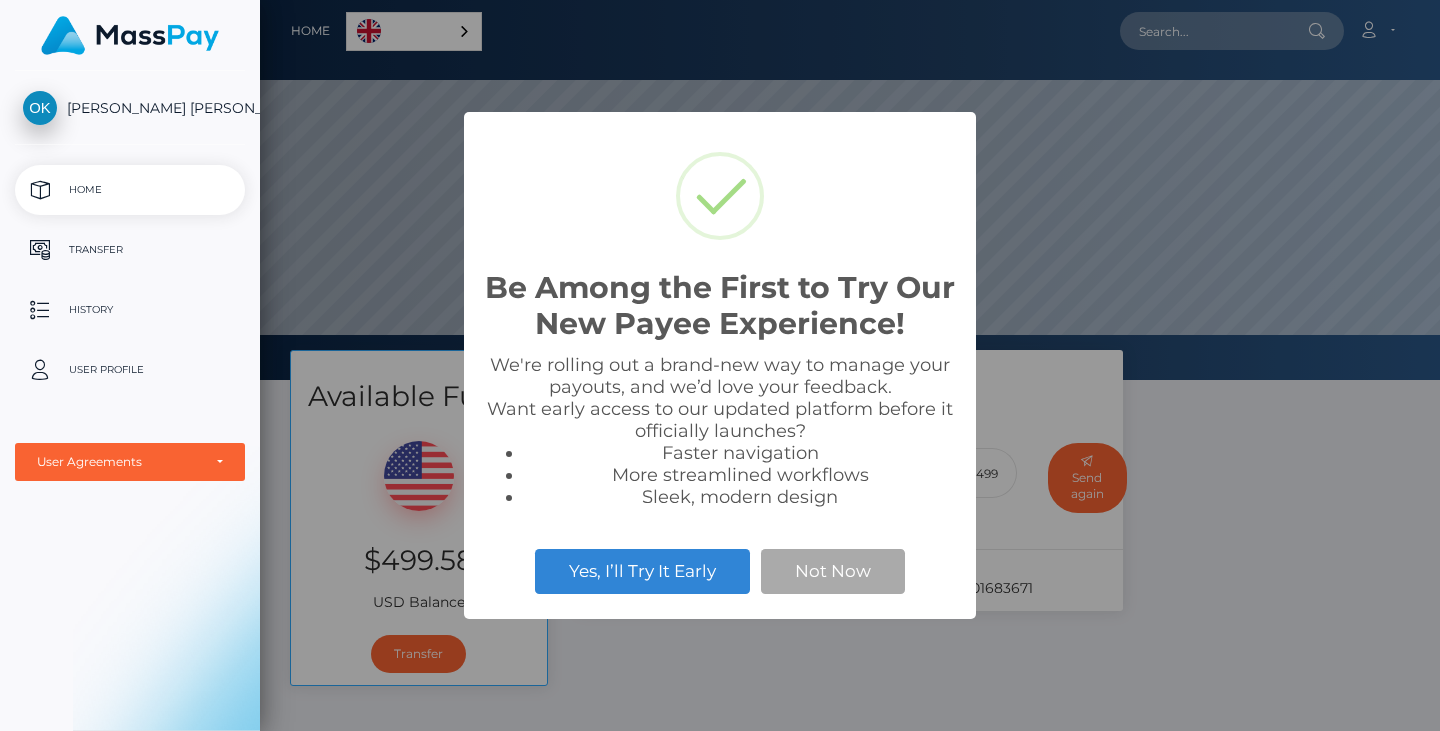 scroll, scrollTop: 999620, scrollLeft: 998820, axis: both 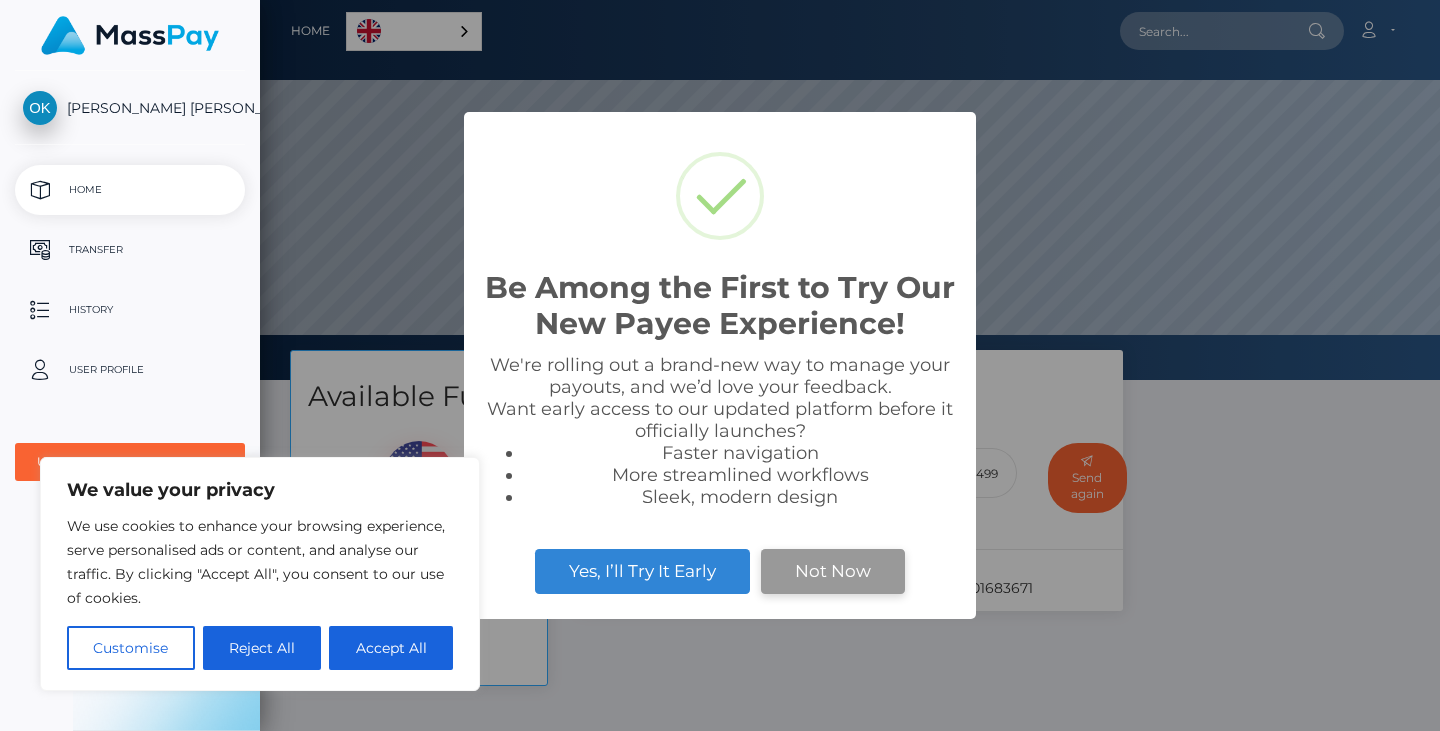 click on "Not Now" at bounding box center (833, 571) 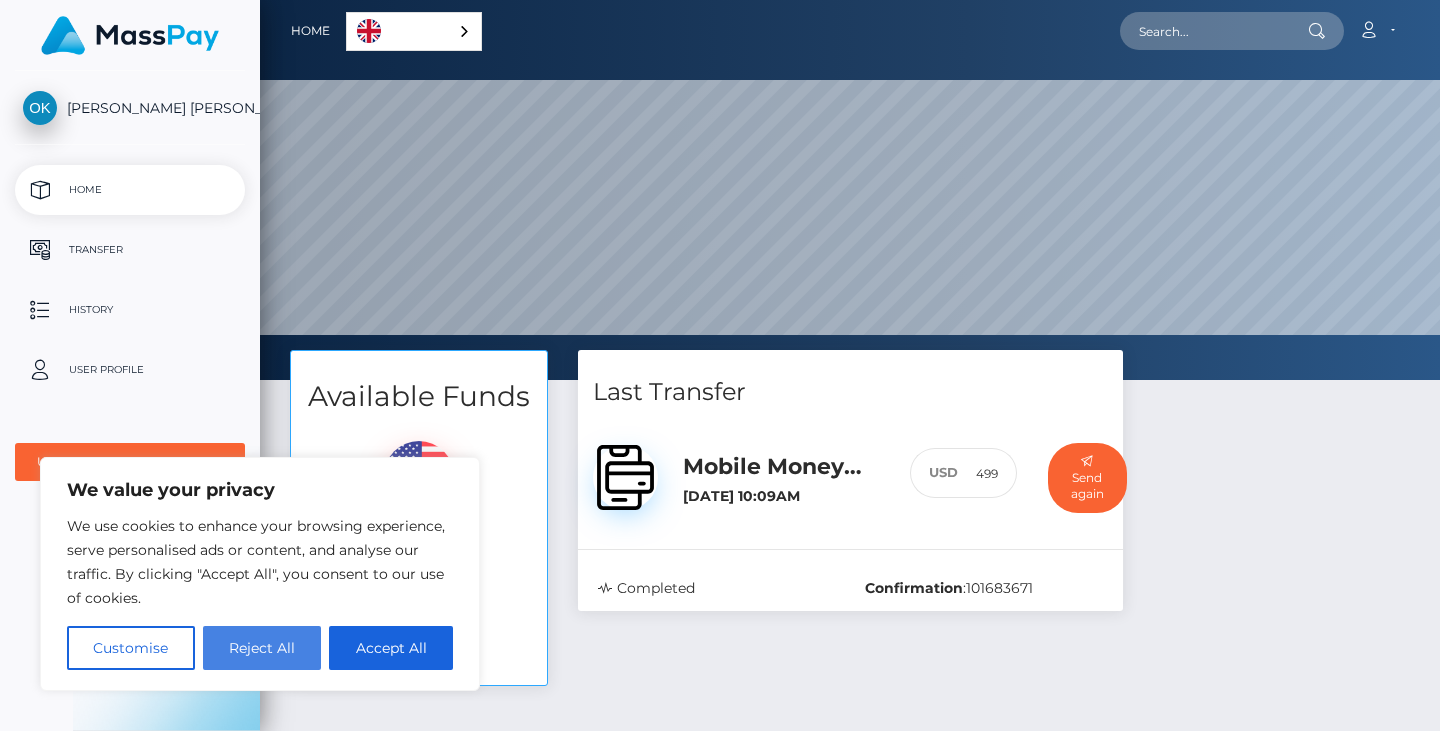 click on "Reject All" at bounding box center (262, 648) 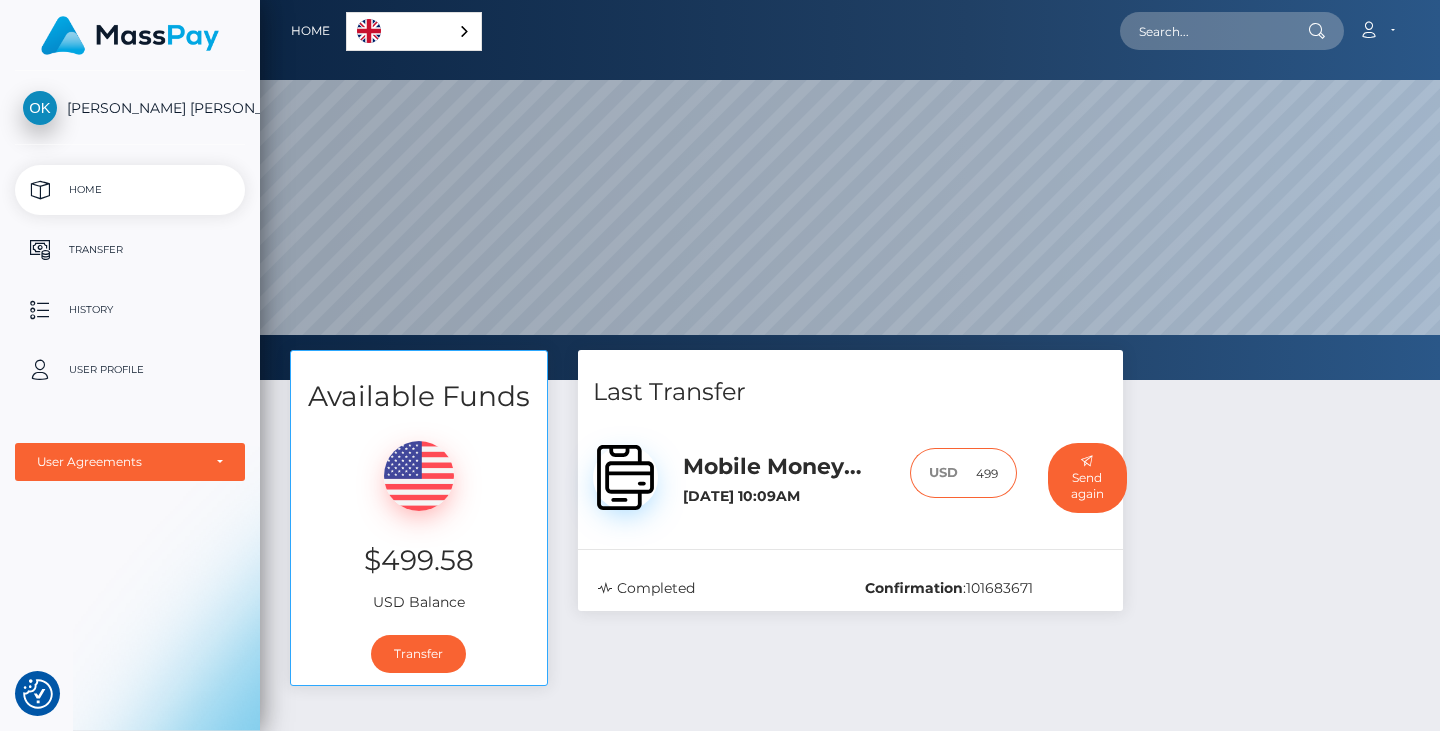 click on "499.58" at bounding box center [987, 473] 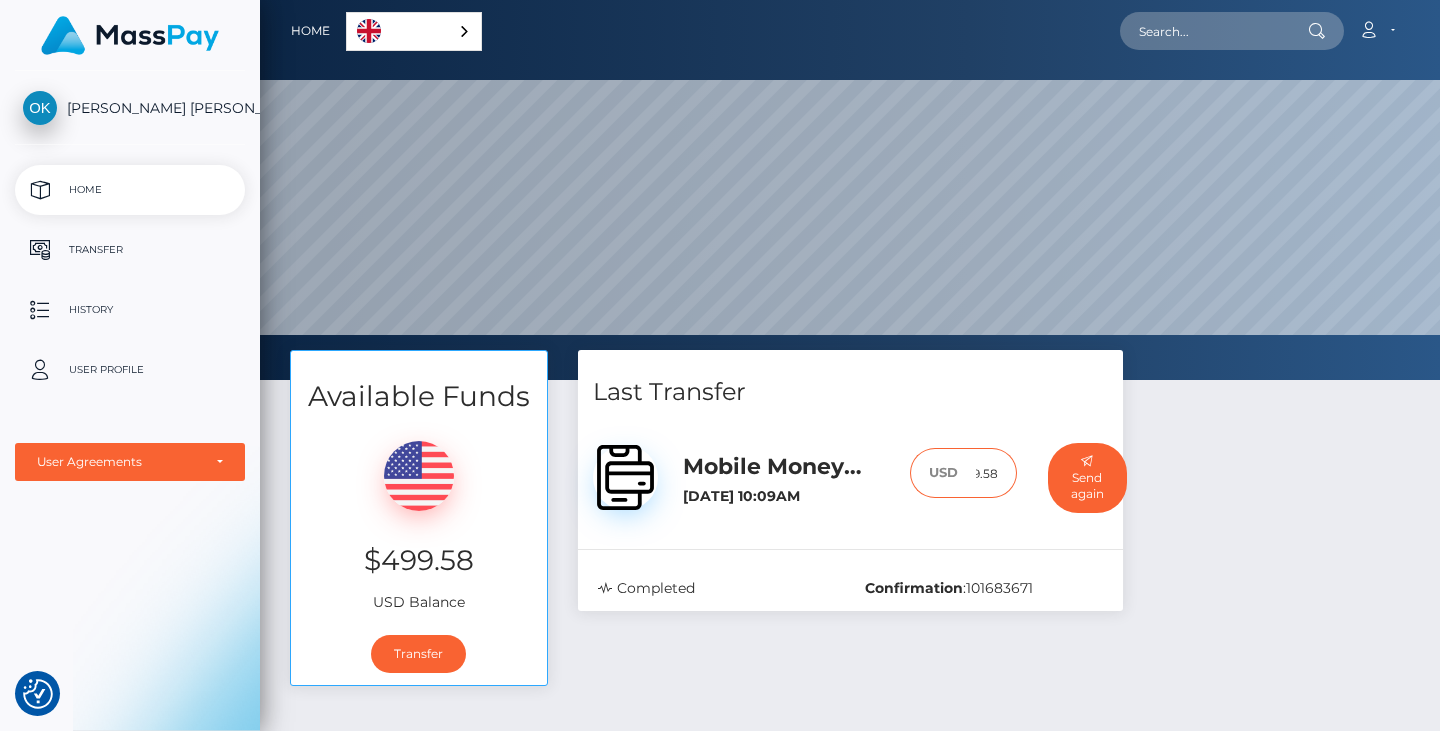 drag, startPoint x: 987, startPoint y: 473, endPoint x: 1040, endPoint y: 480, distance: 53.460266 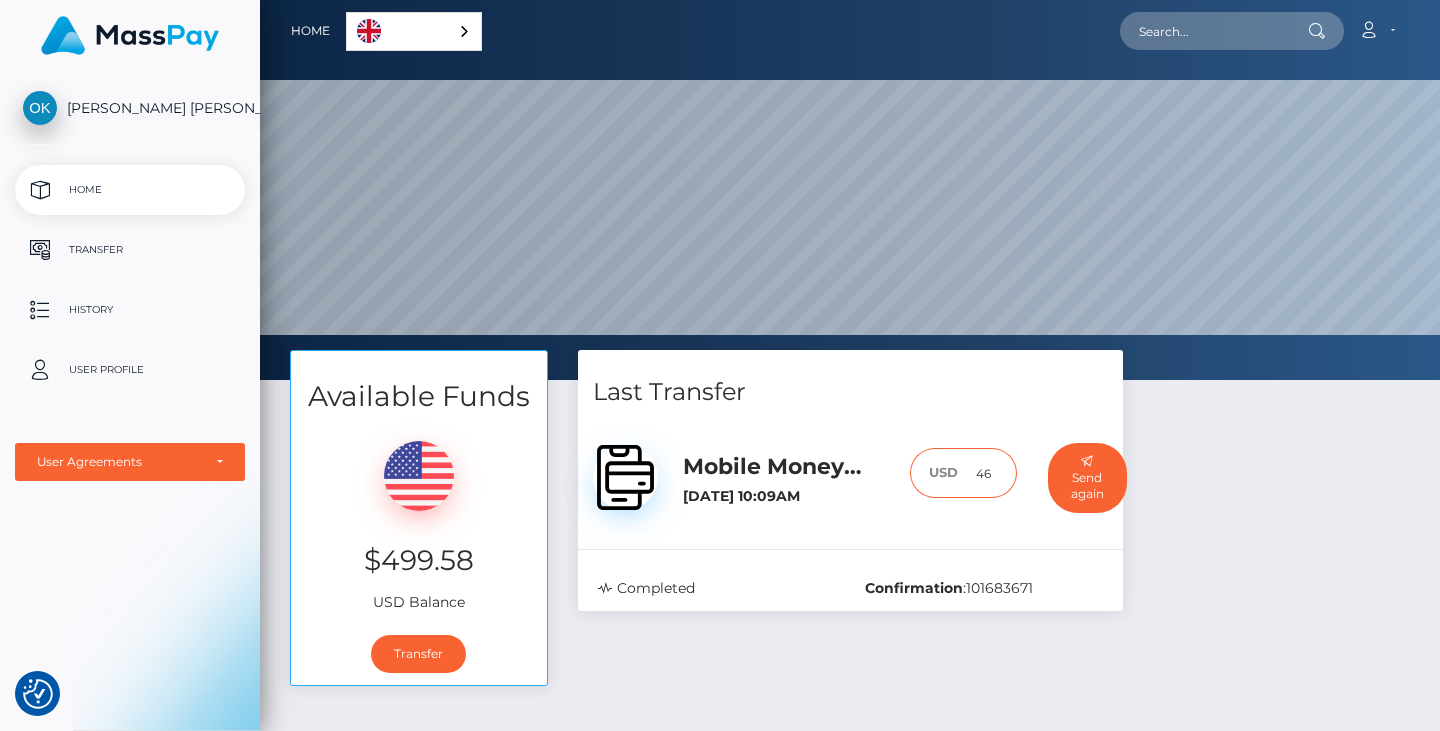 scroll, scrollTop: 0, scrollLeft: 0, axis: both 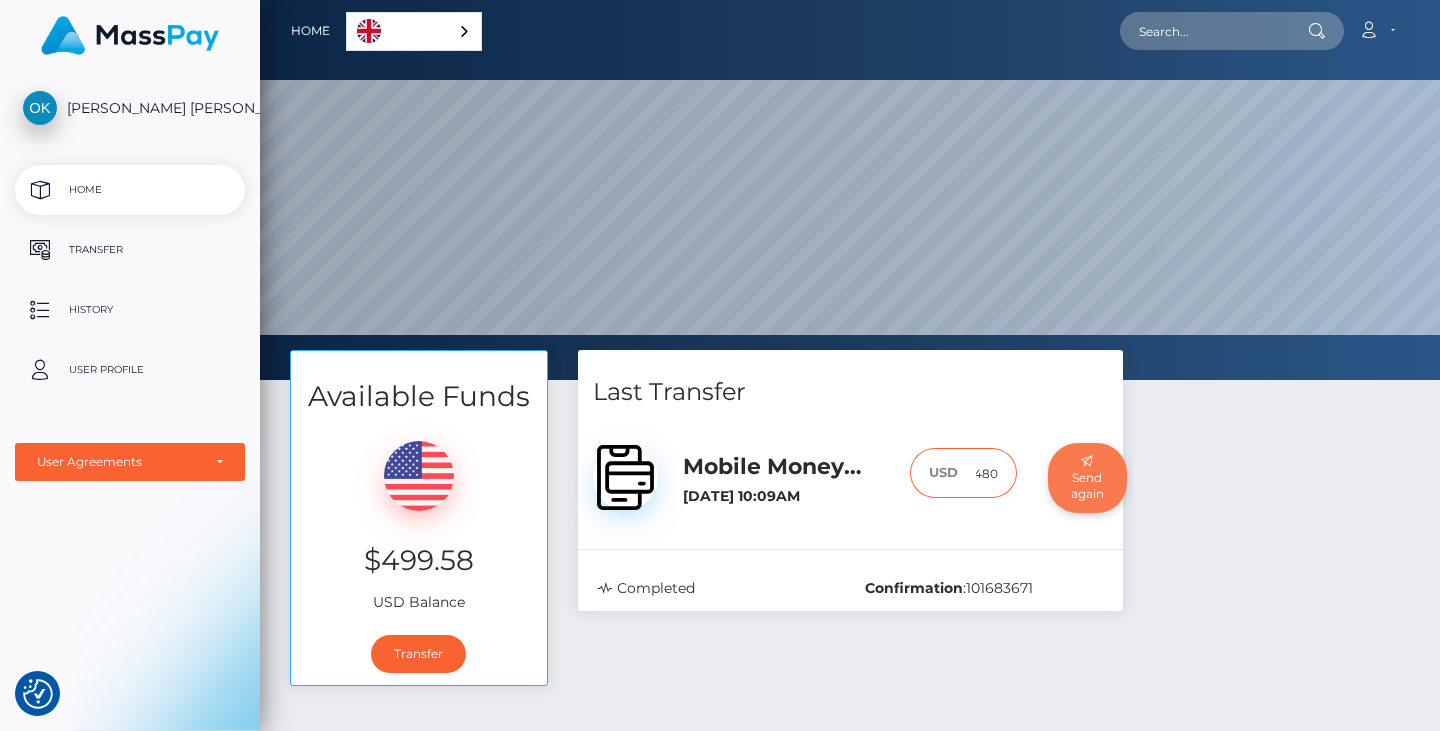 type on "480" 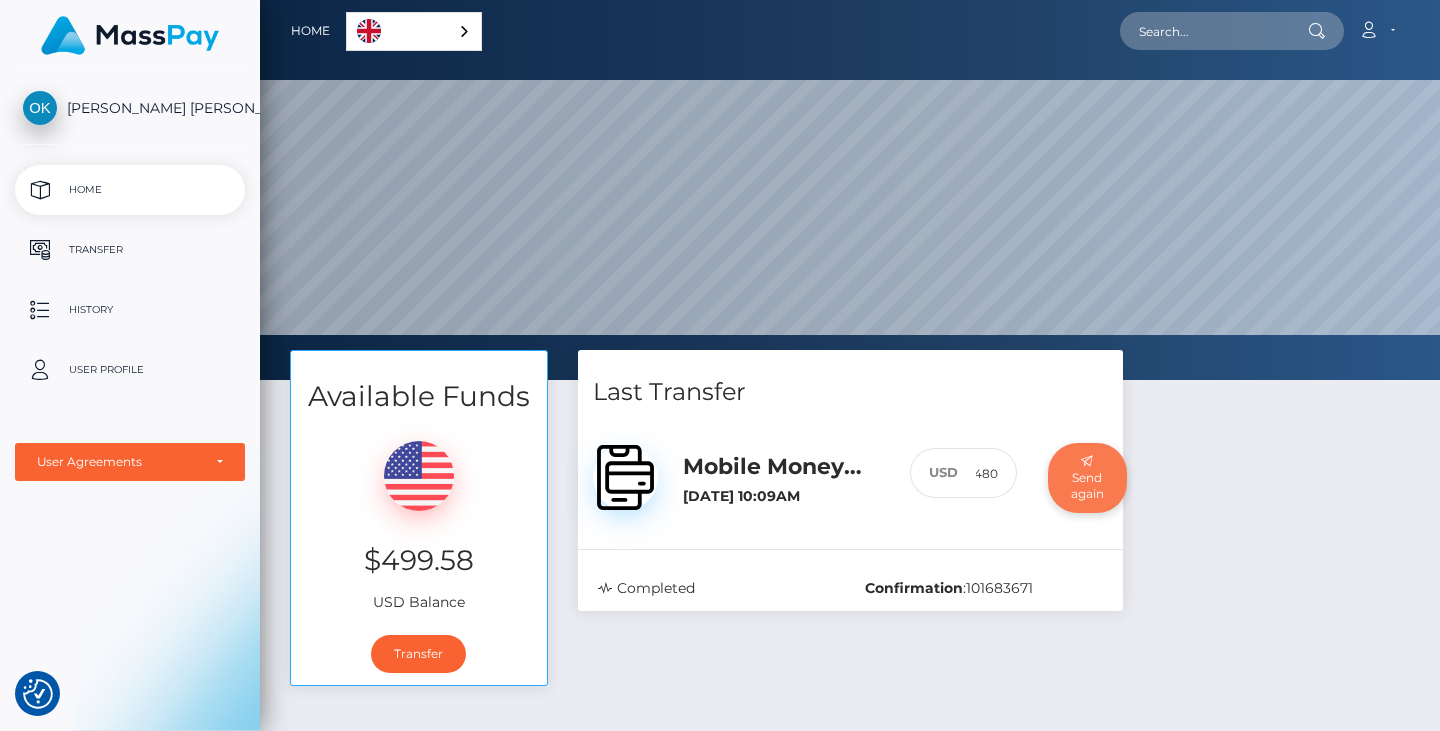 scroll, scrollTop: 0, scrollLeft: 0, axis: both 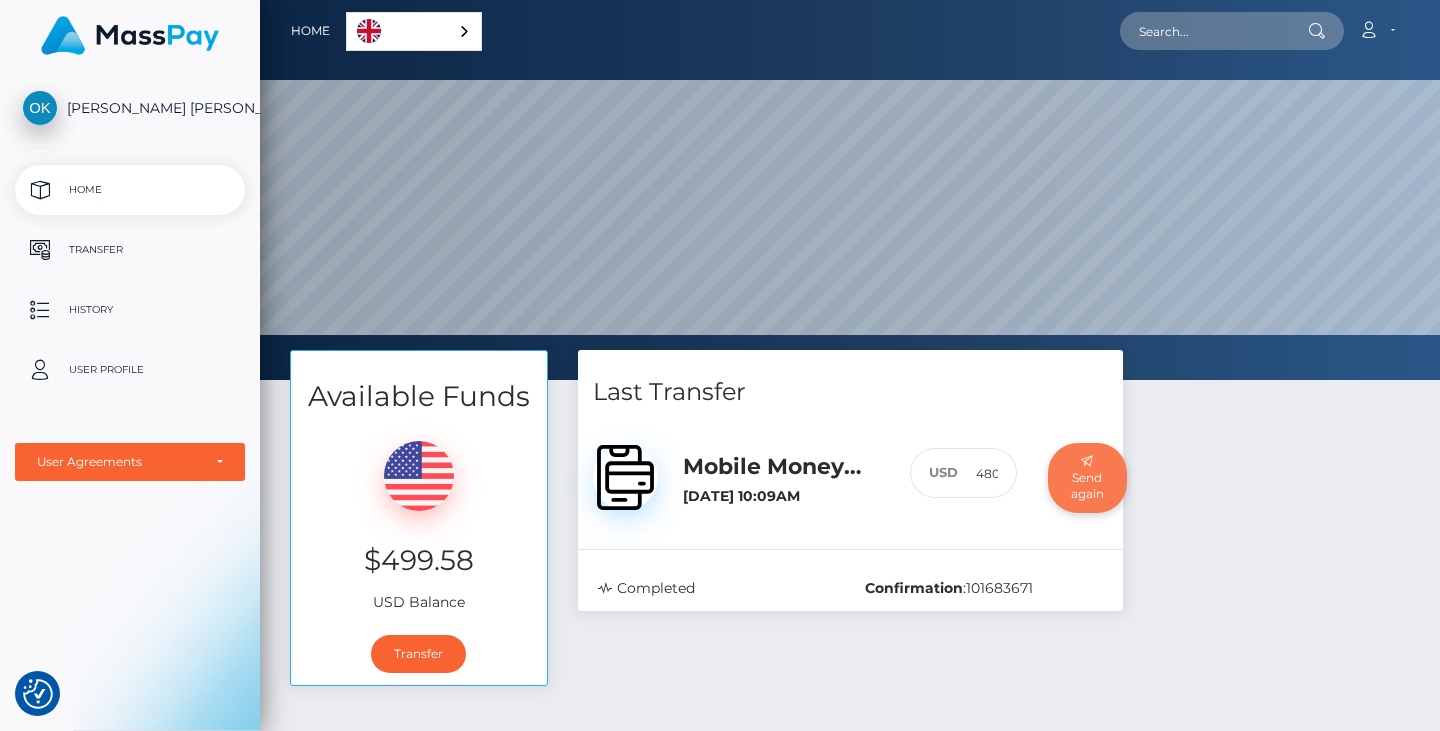 click on "Send again" at bounding box center (1087, 478) 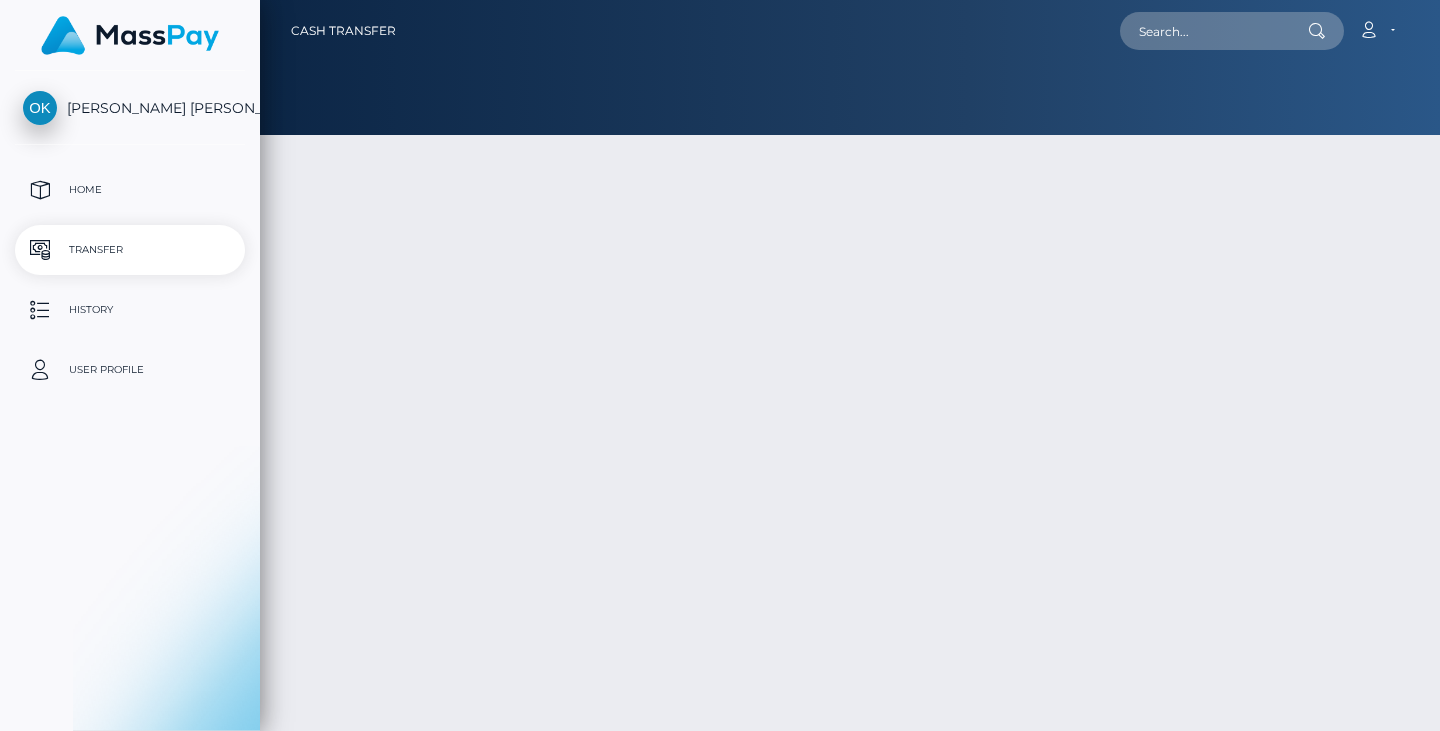 scroll, scrollTop: 0, scrollLeft: 0, axis: both 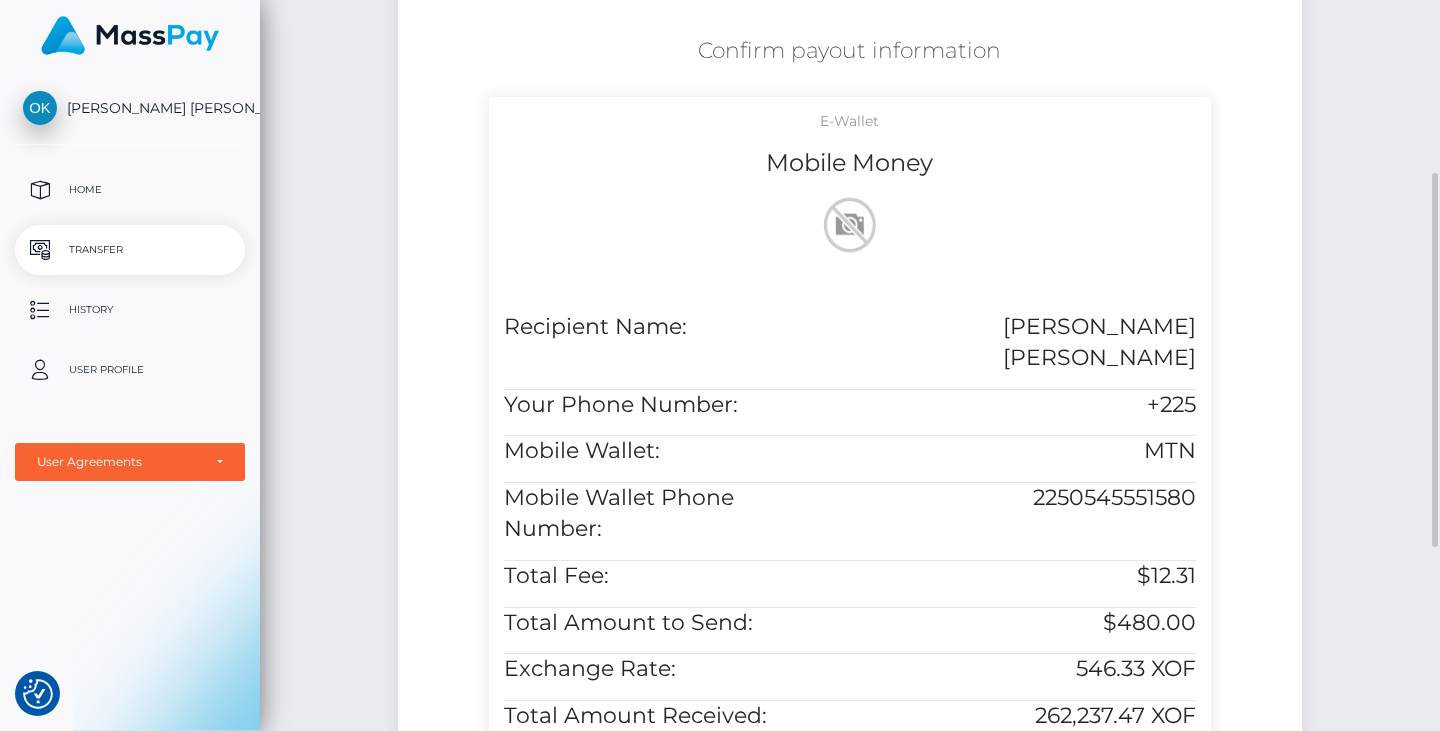 drag, startPoint x: 1189, startPoint y: 376, endPoint x: 643, endPoint y: 269, distance: 556.3857 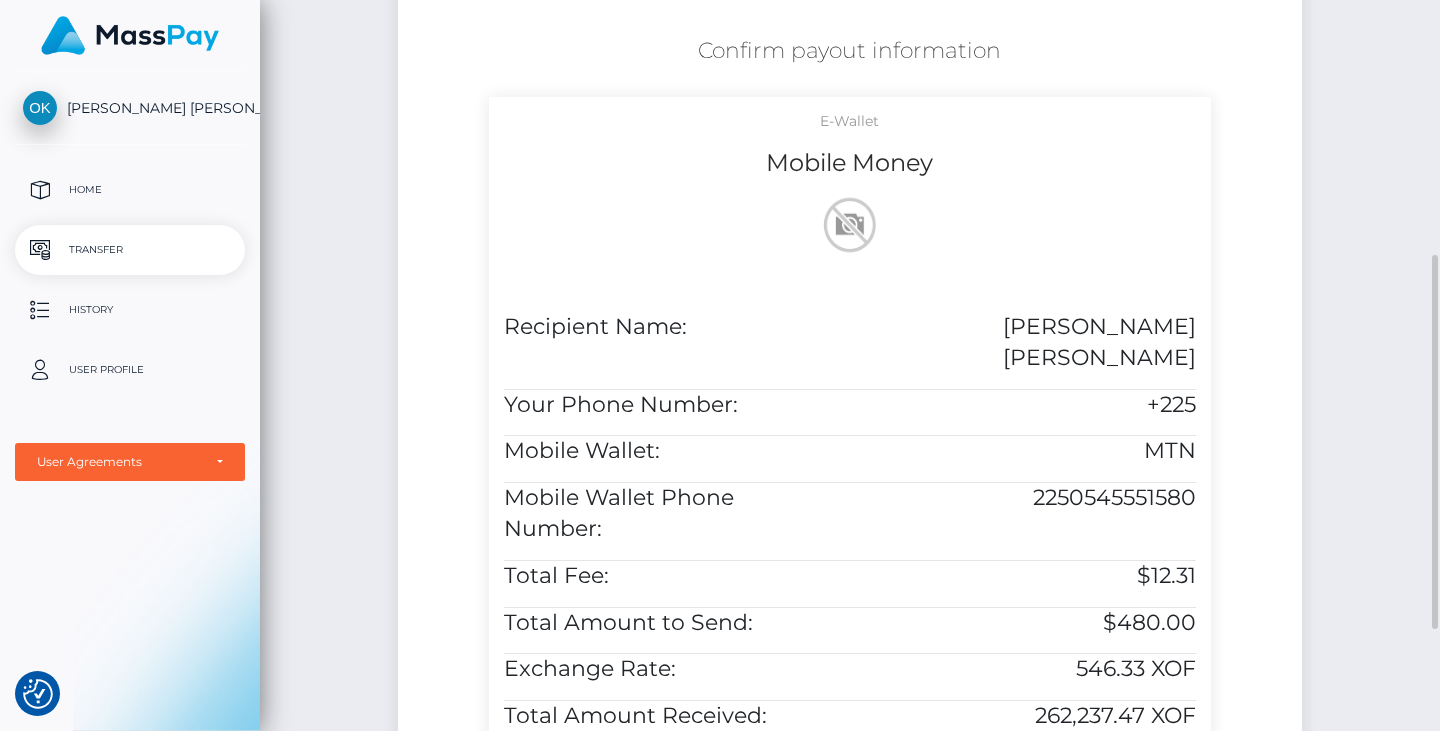 scroll, scrollTop: 392, scrollLeft: 0, axis: vertical 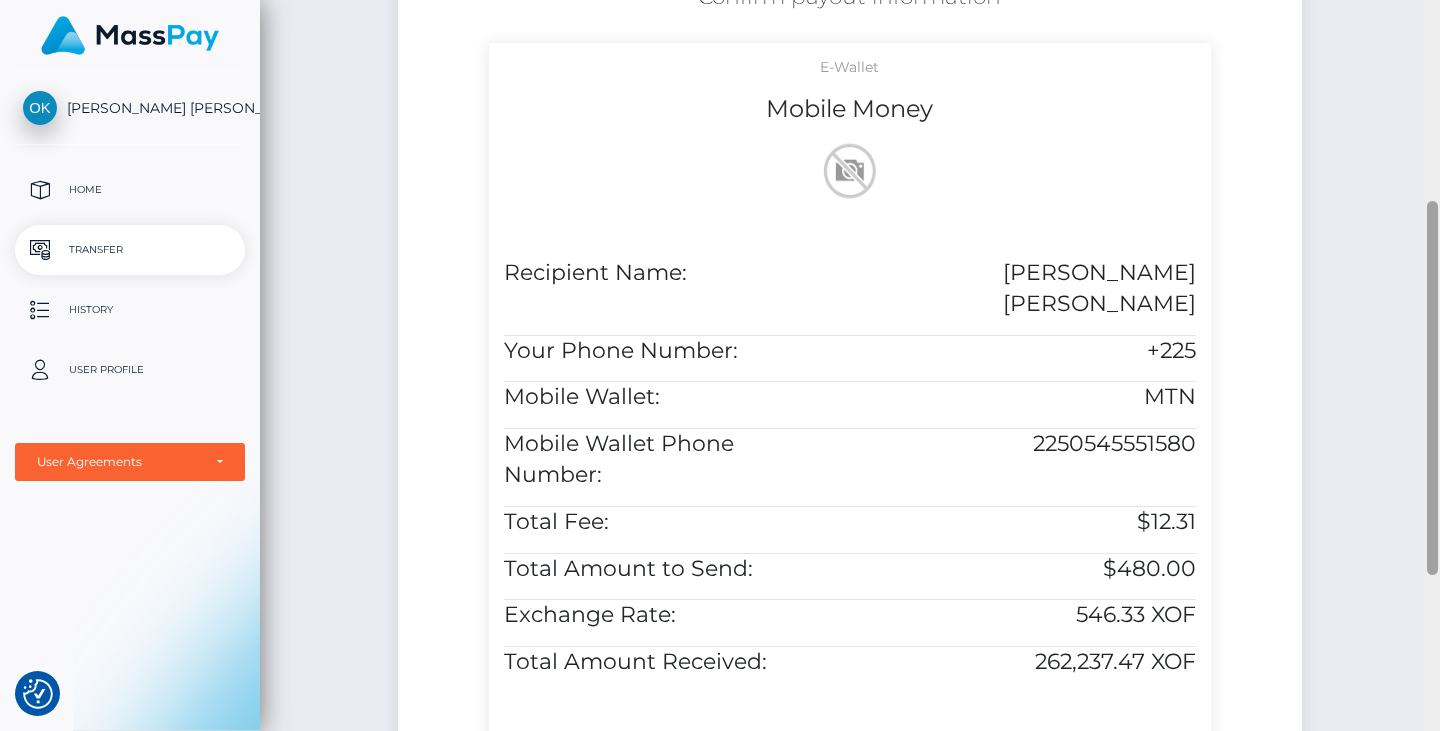 click at bounding box center (1432, 388) 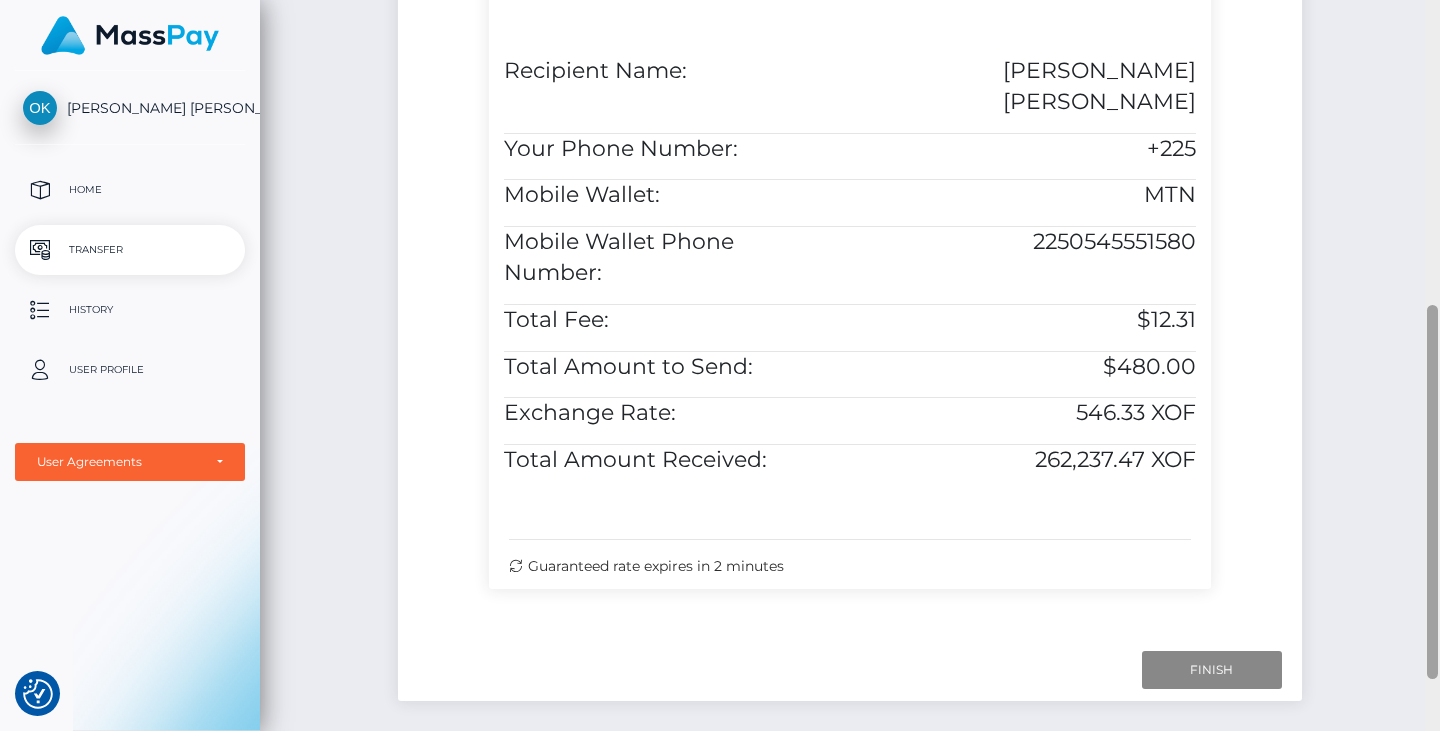 scroll, scrollTop: 586, scrollLeft: 0, axis: vertical 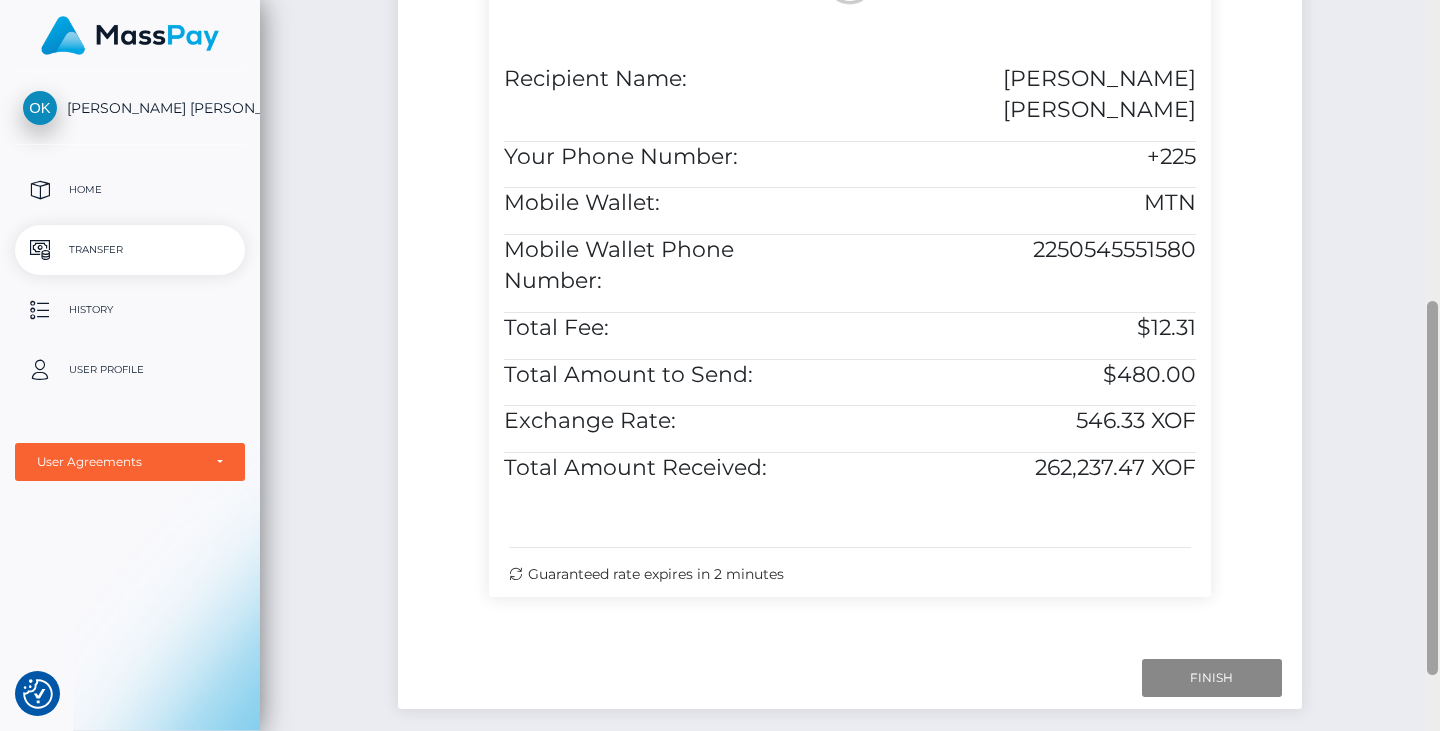 drag, startPoint x: 1436, startPoint y: 273, endPoint x: 1424, endPoint y: 373, distance: 100.71743 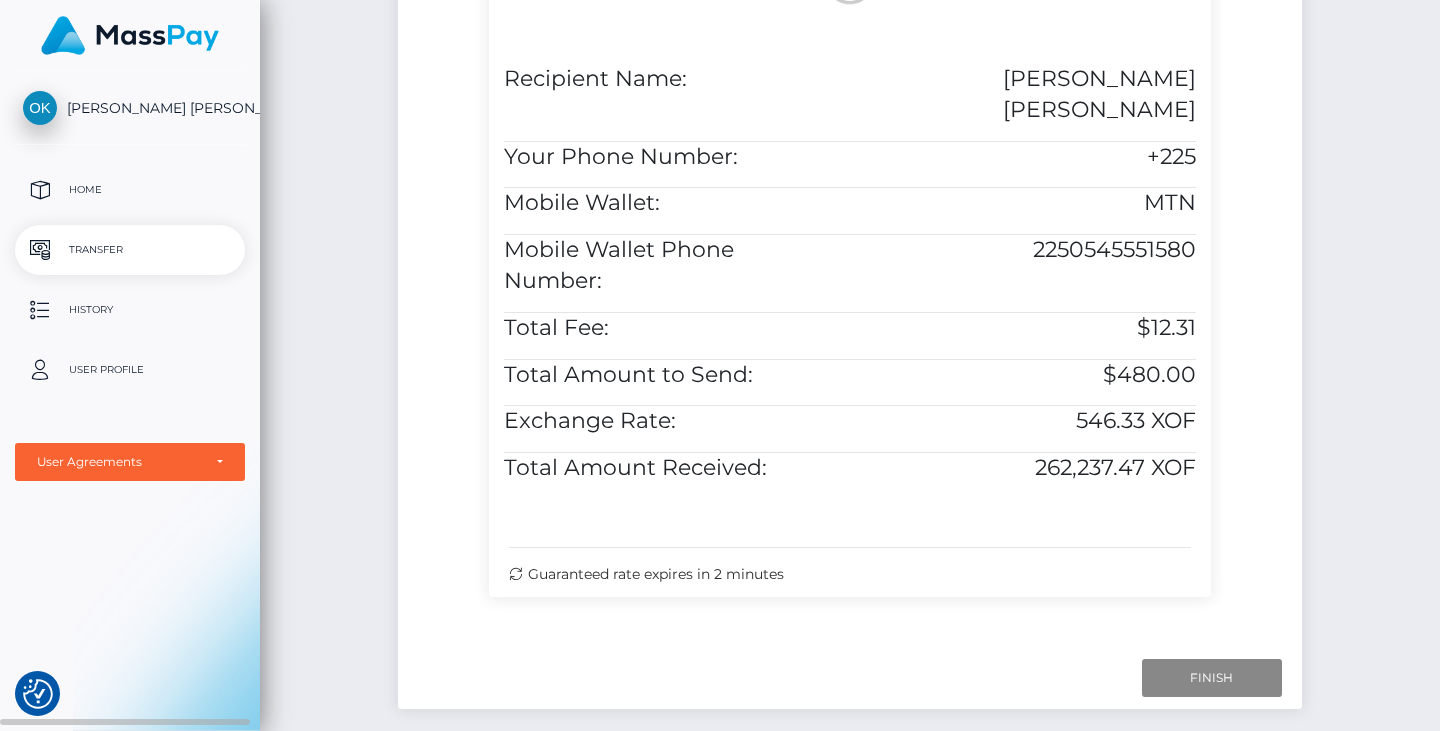 click on "Transfer" at bounding box center (130, 250) 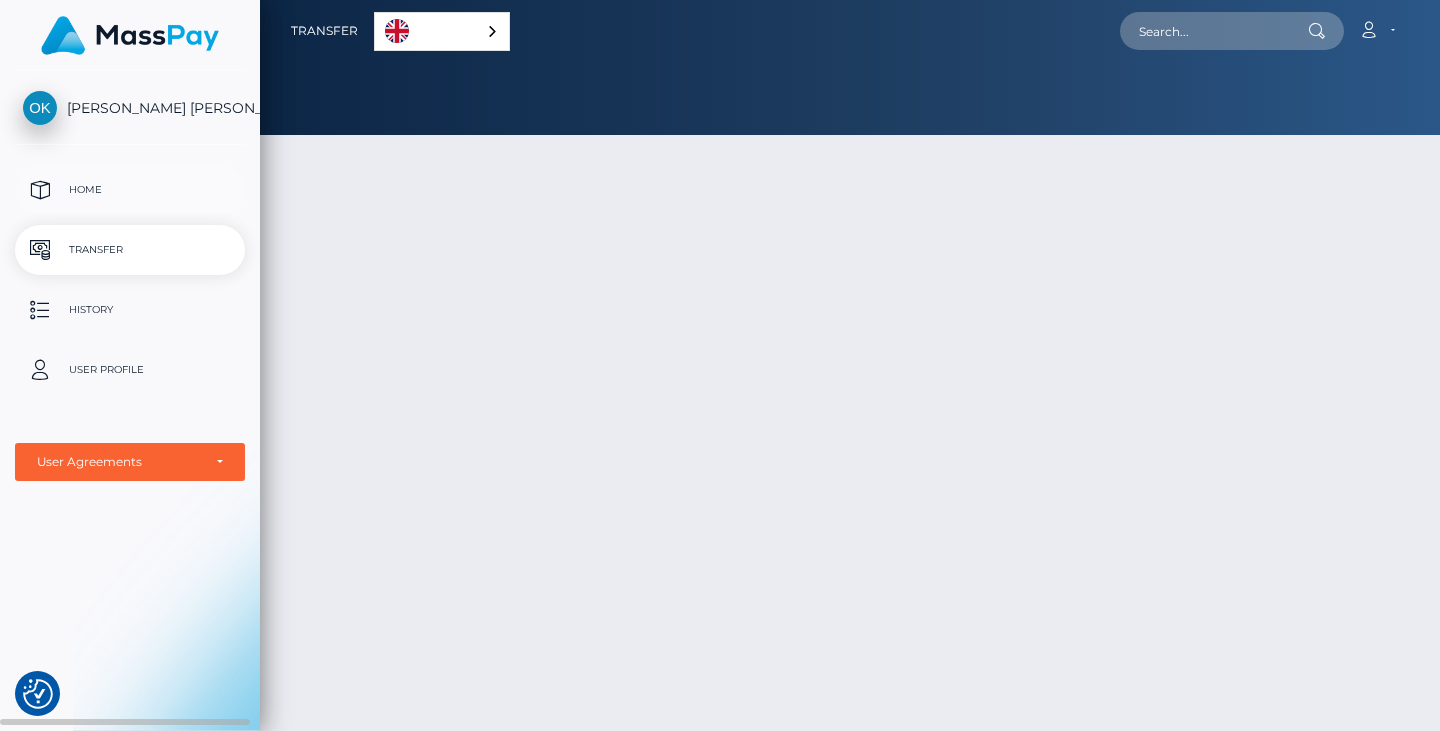 scroll, scrollTop: 0, scrollLeft: 0, axis: both 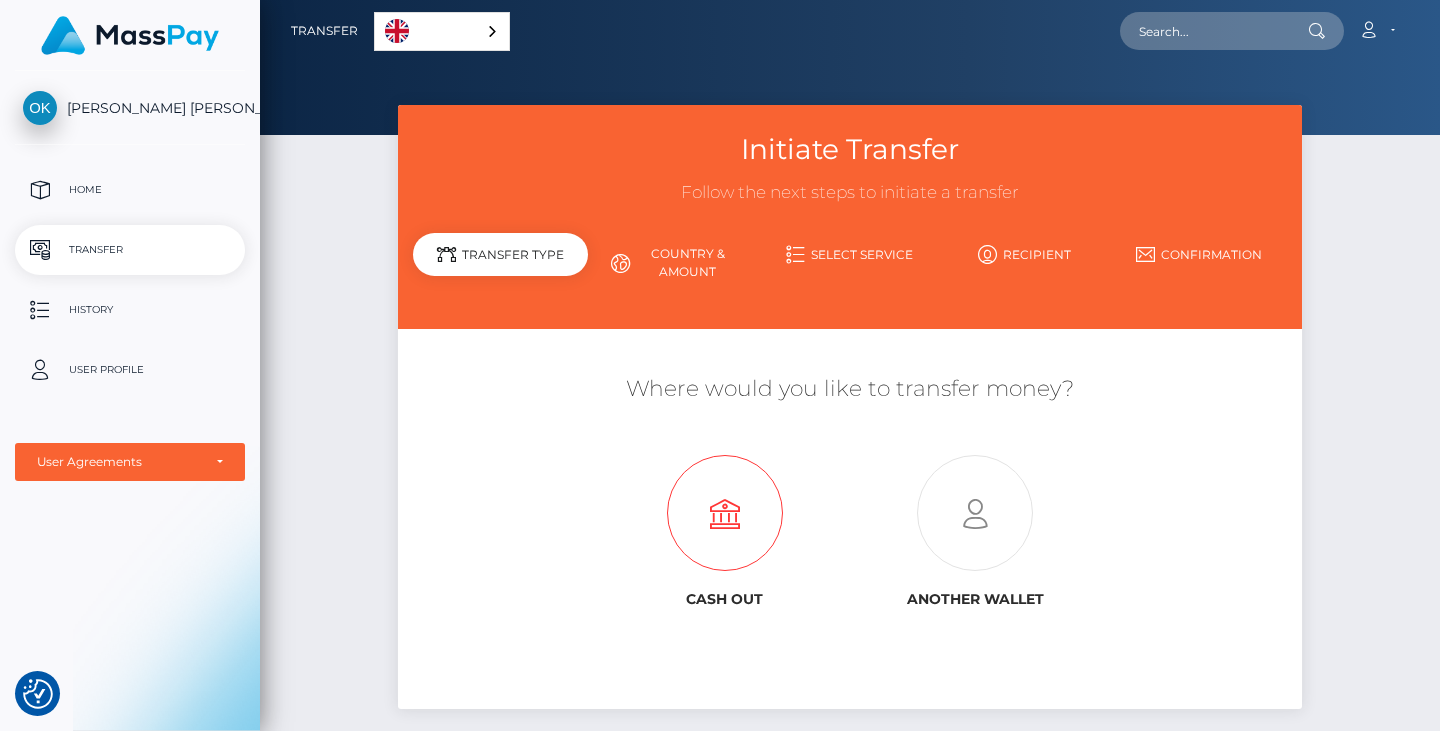 click at bounding box center [724, 514] 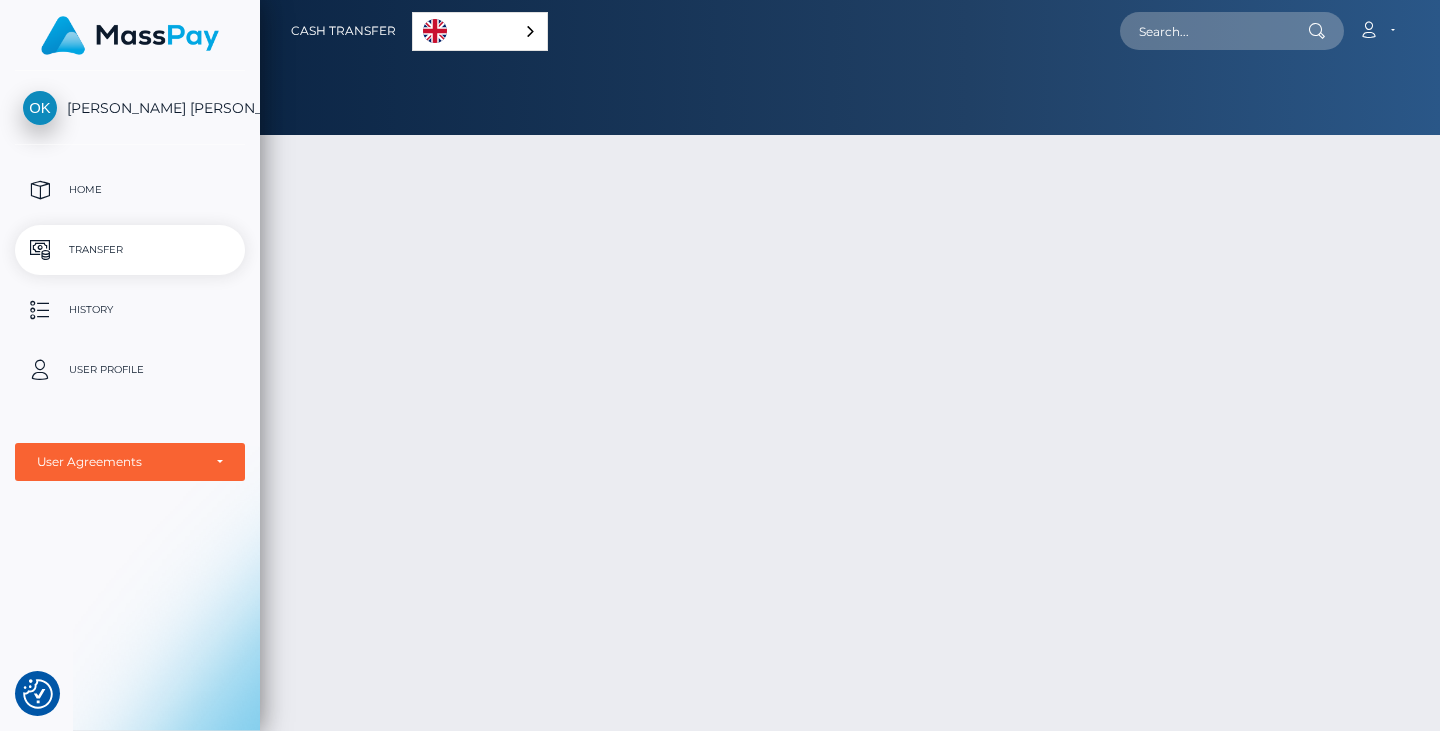 scroll, scrollTop: 0, scrollLeft: 0, axis: both 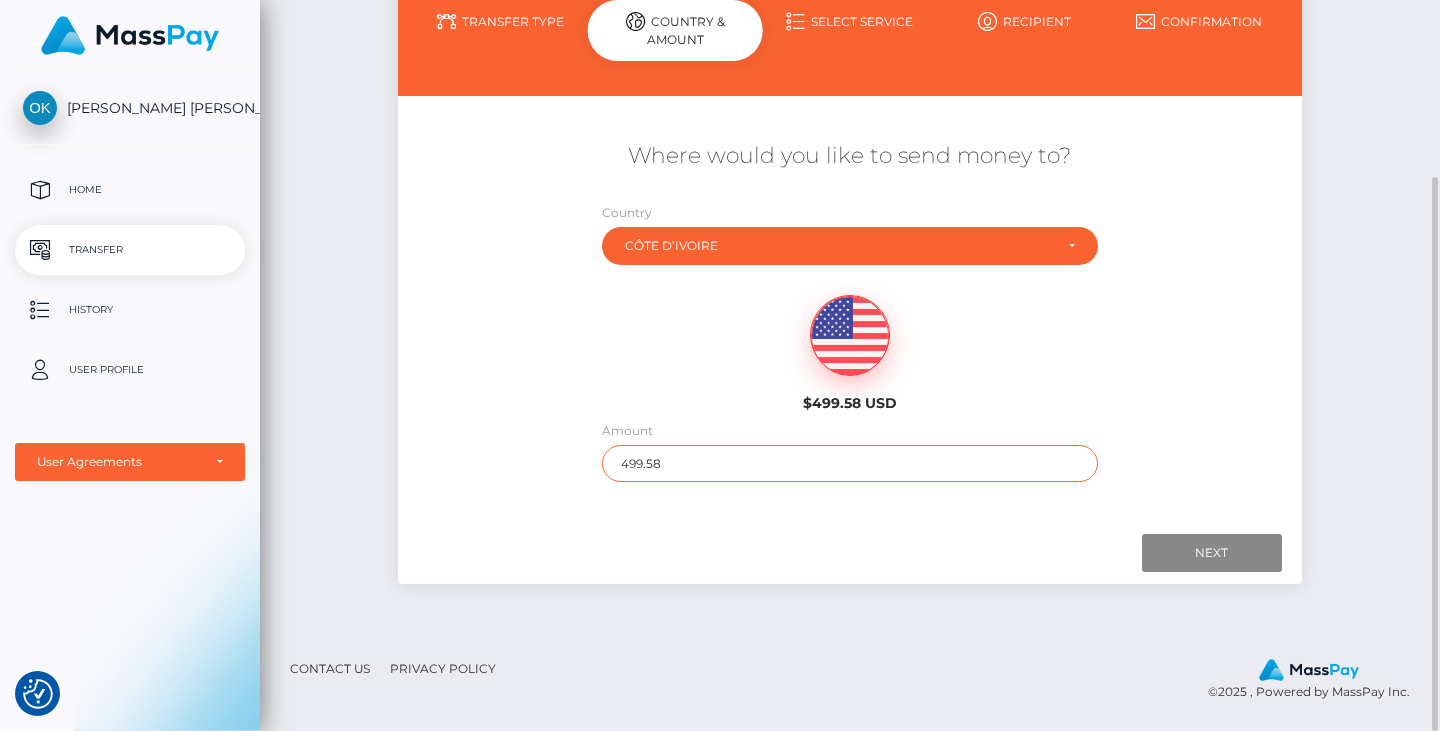 drag, startPoint x: 706, startPoint y: 474, endPoint x: 510, endPoint y: 444, distance: 198.28262 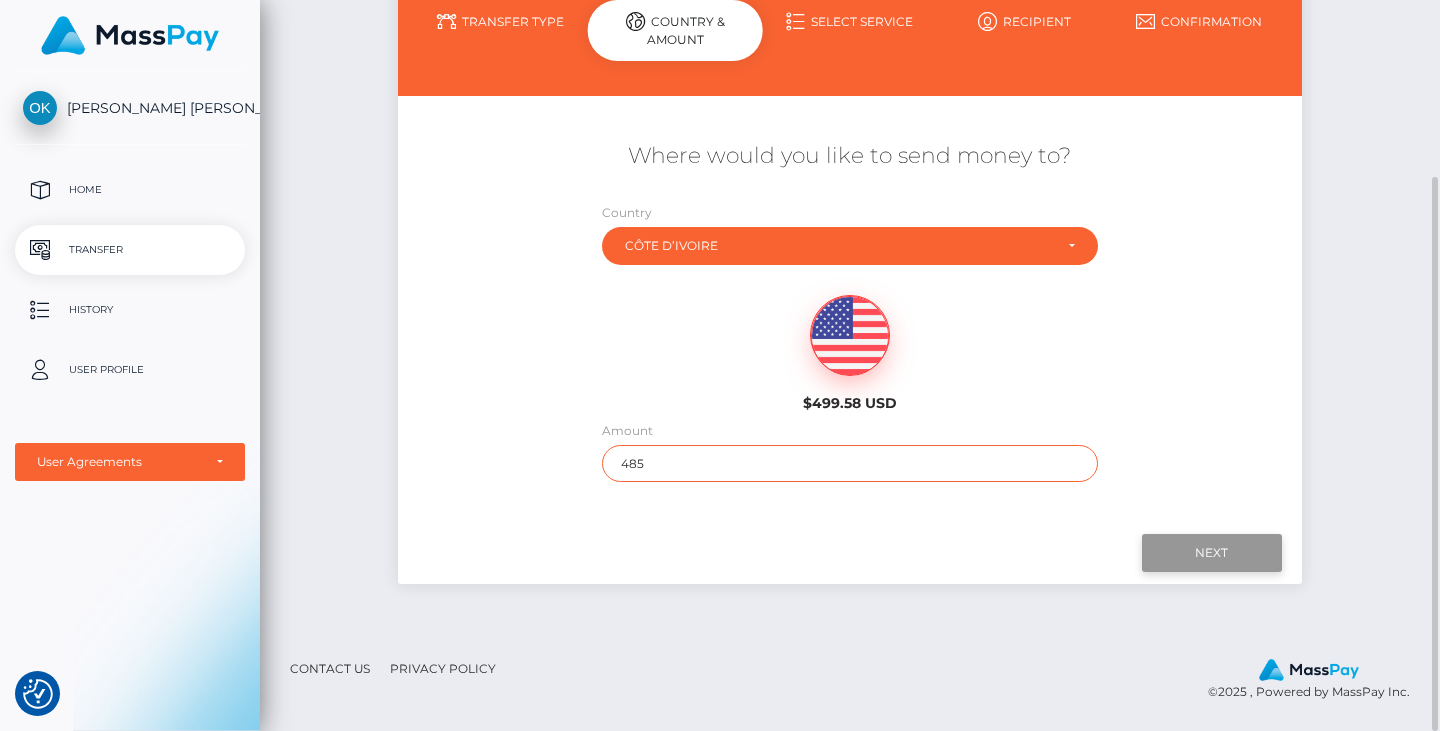 type on "485" 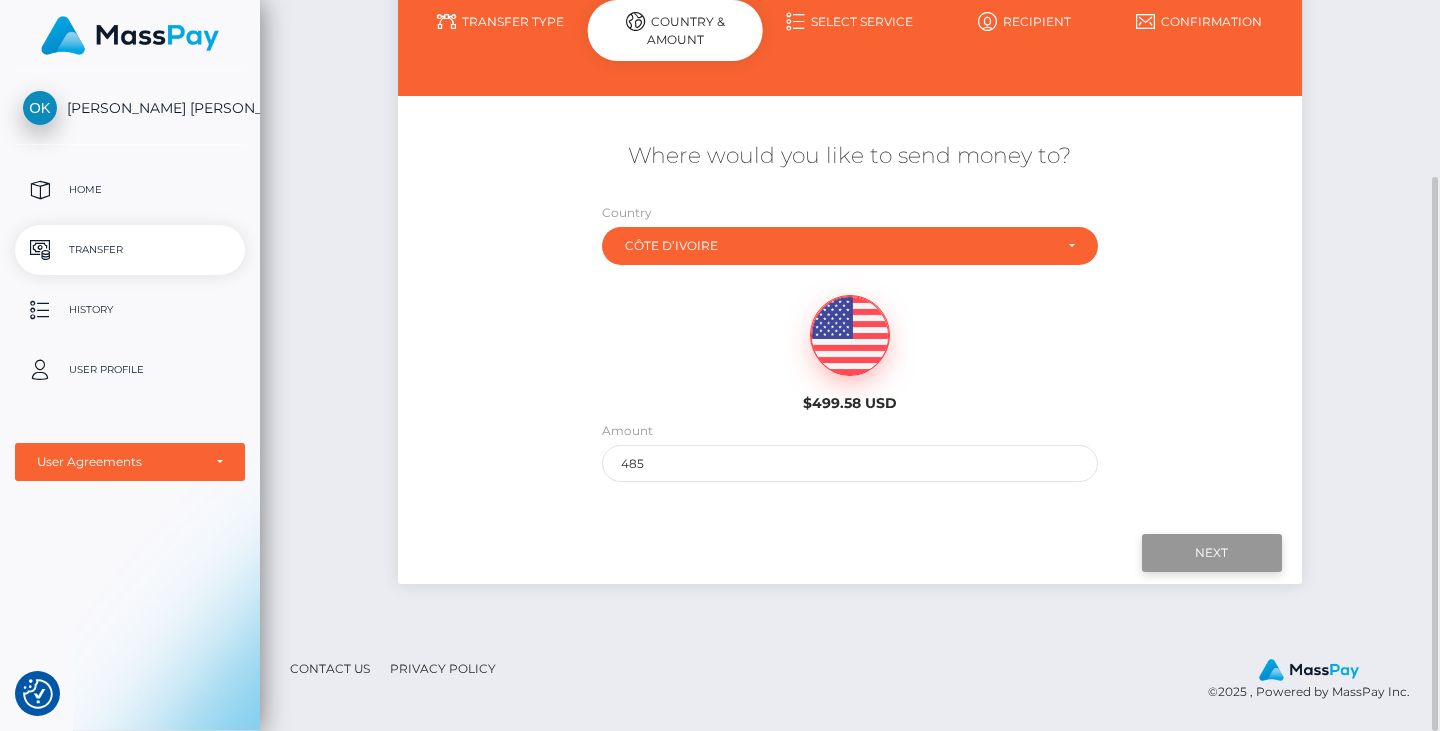 click on "Next" at bounding box center (1212, 553) 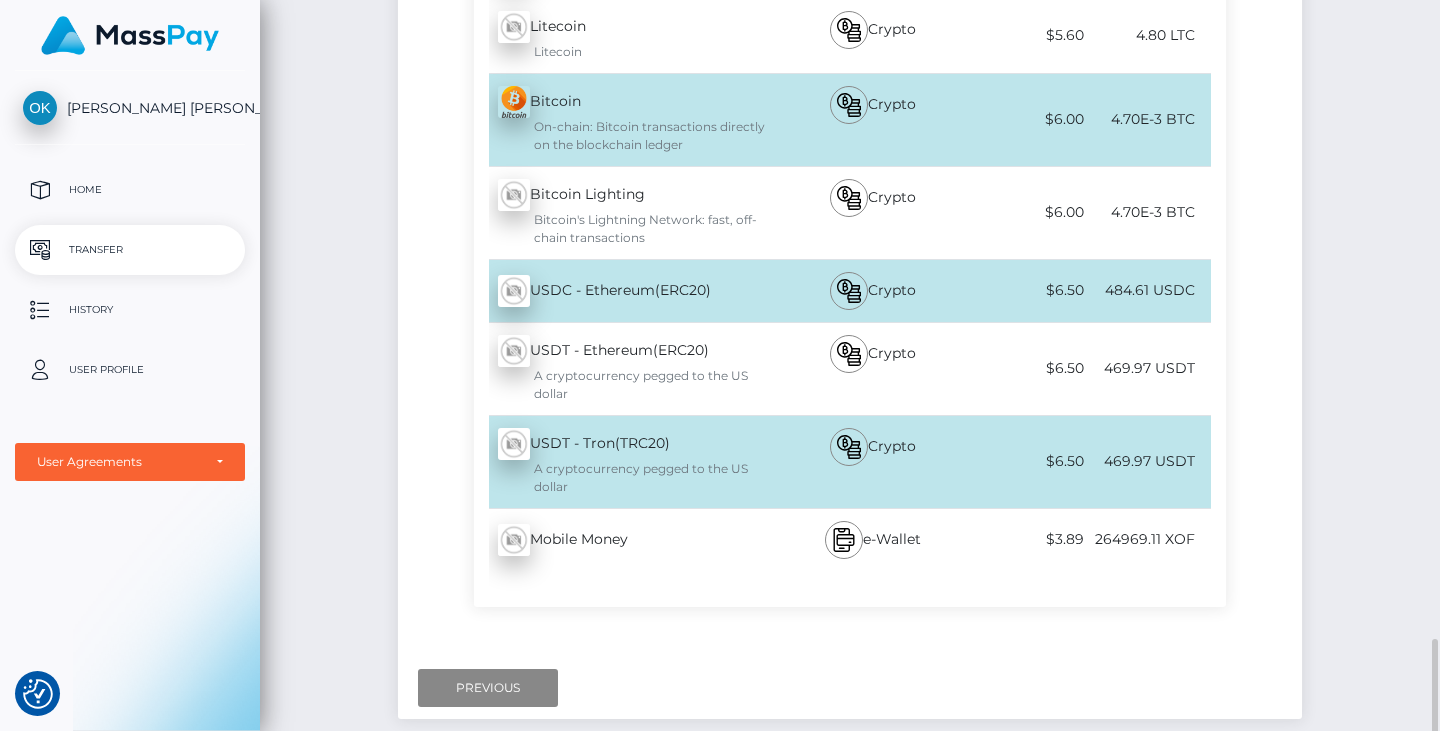 scroll, scrollTop: 3356, scrollLeft: 0, axis: vertical 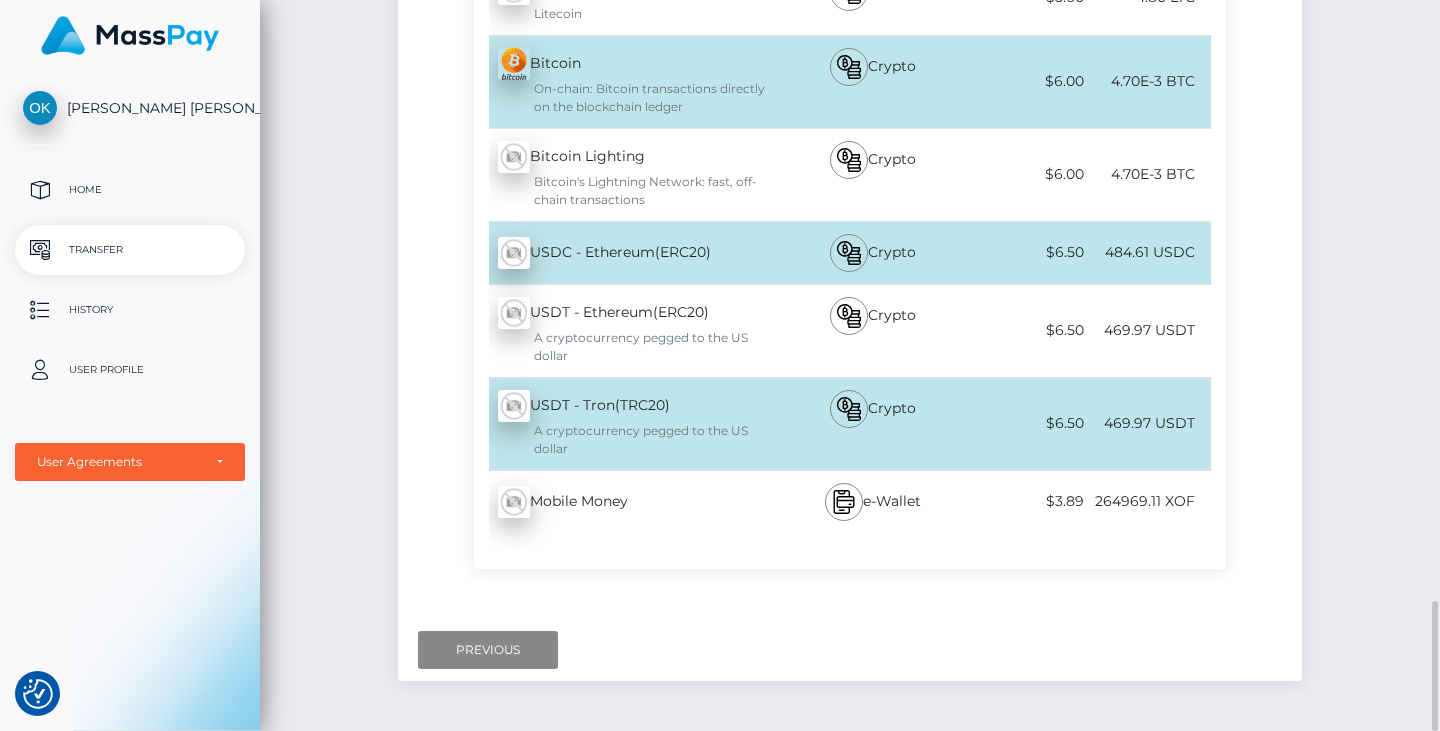 click on "Mobile Money  - XOF" at bounding box center [627, 502] 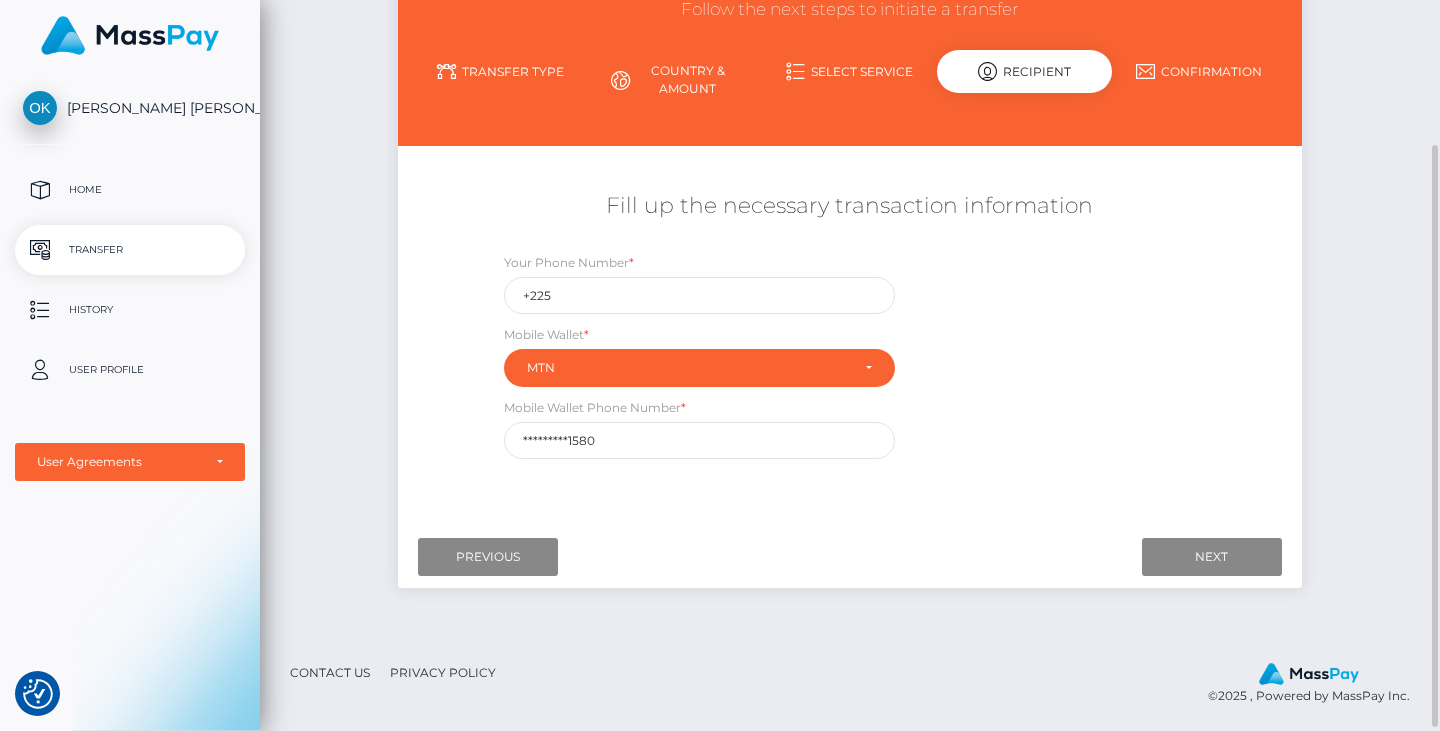 scroll, scrollTop: 186, scrollLeft: 0, axis: vertical 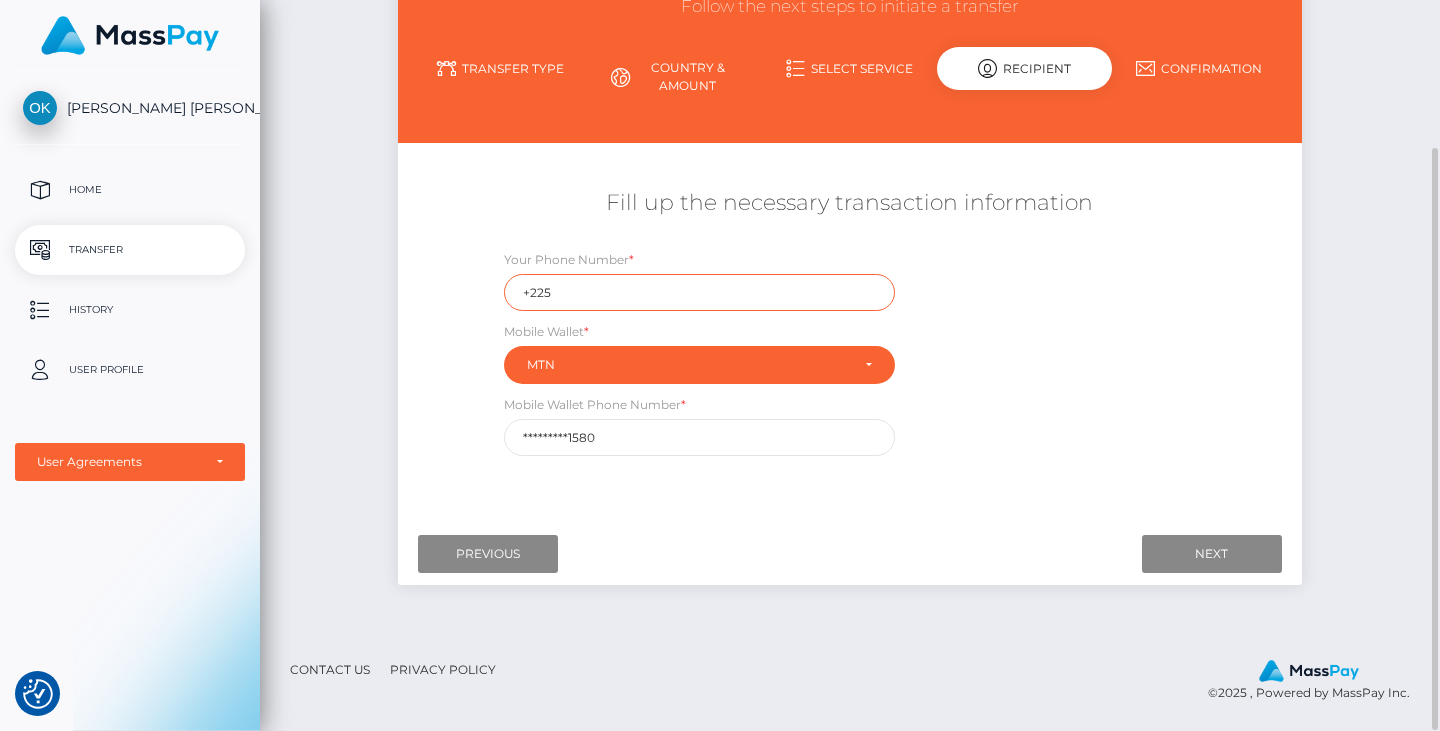 click on "+225" at bounding box center [700, 292] 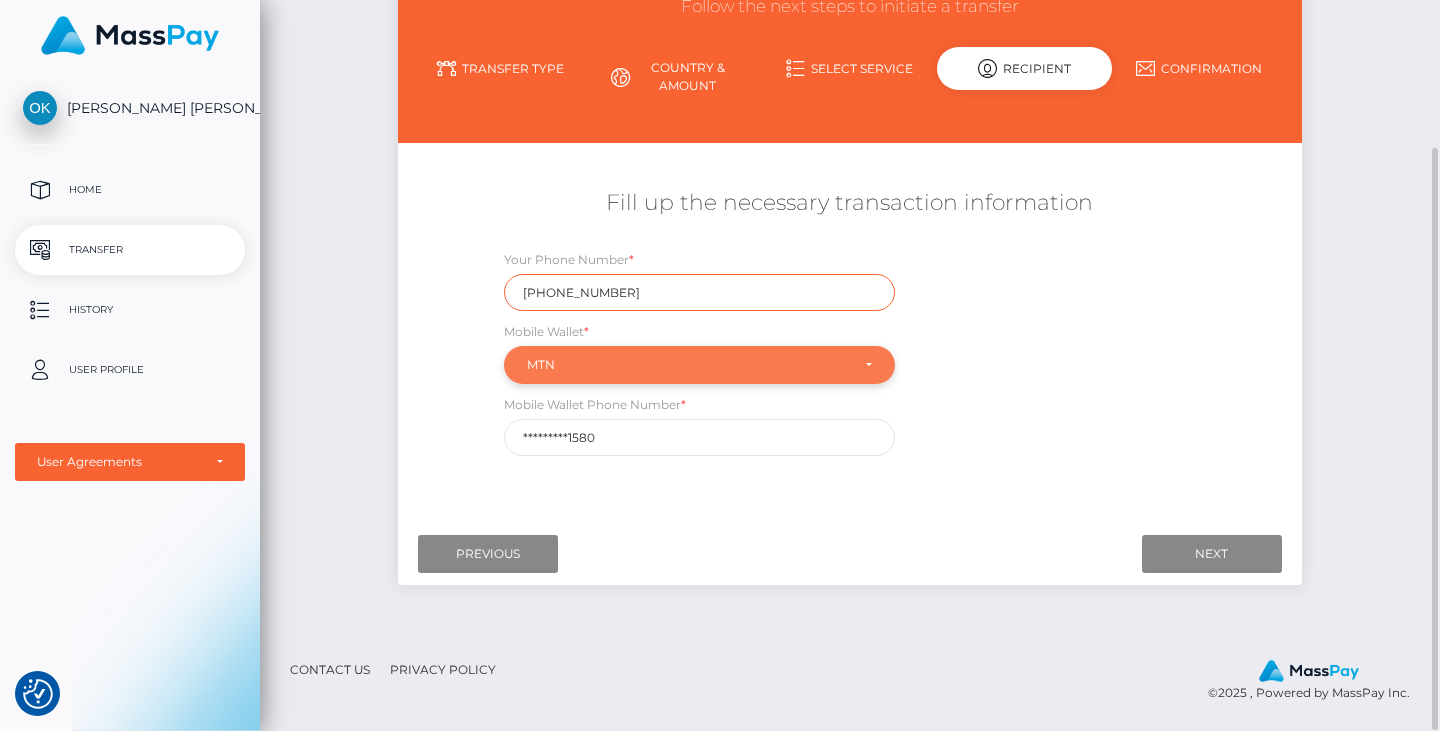 type on "+2250545551580" 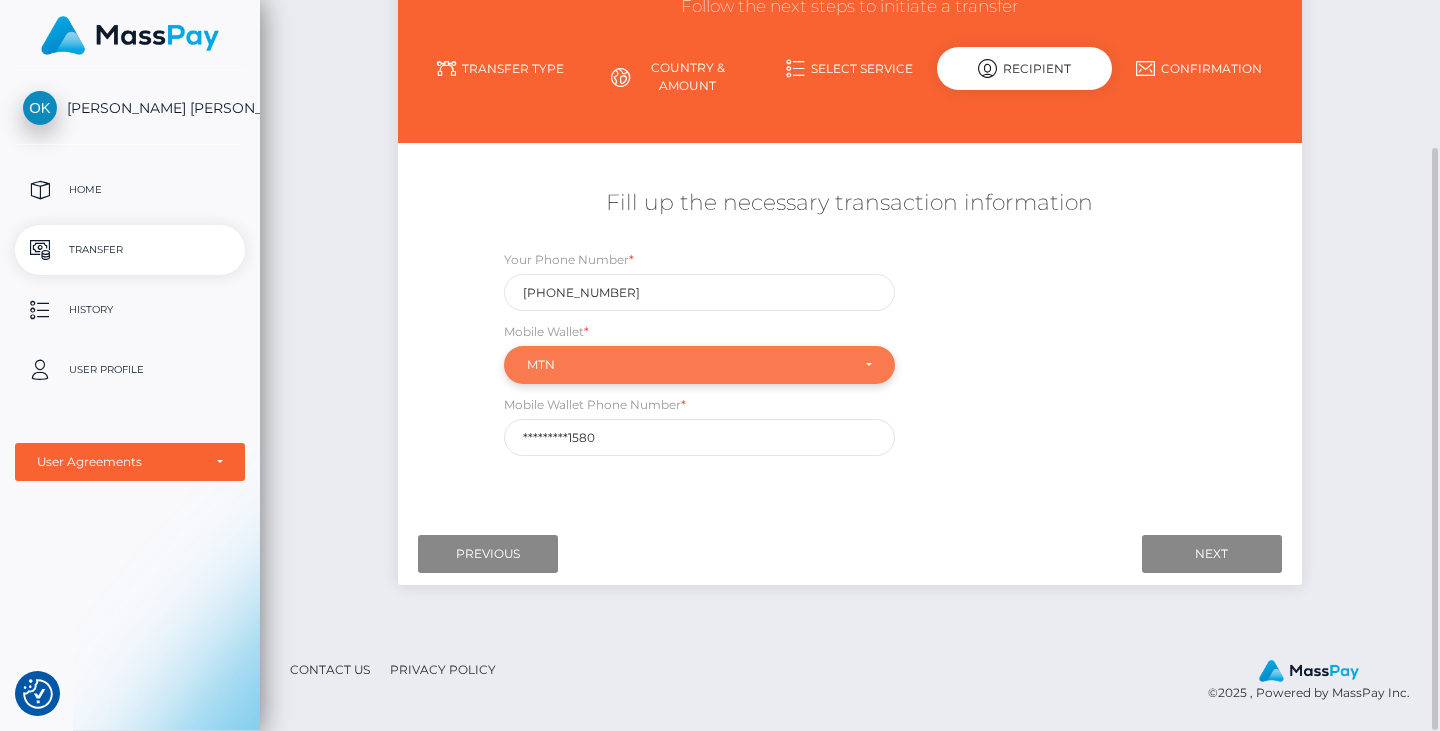 click on "MTN" at bounding box center [700, 365] 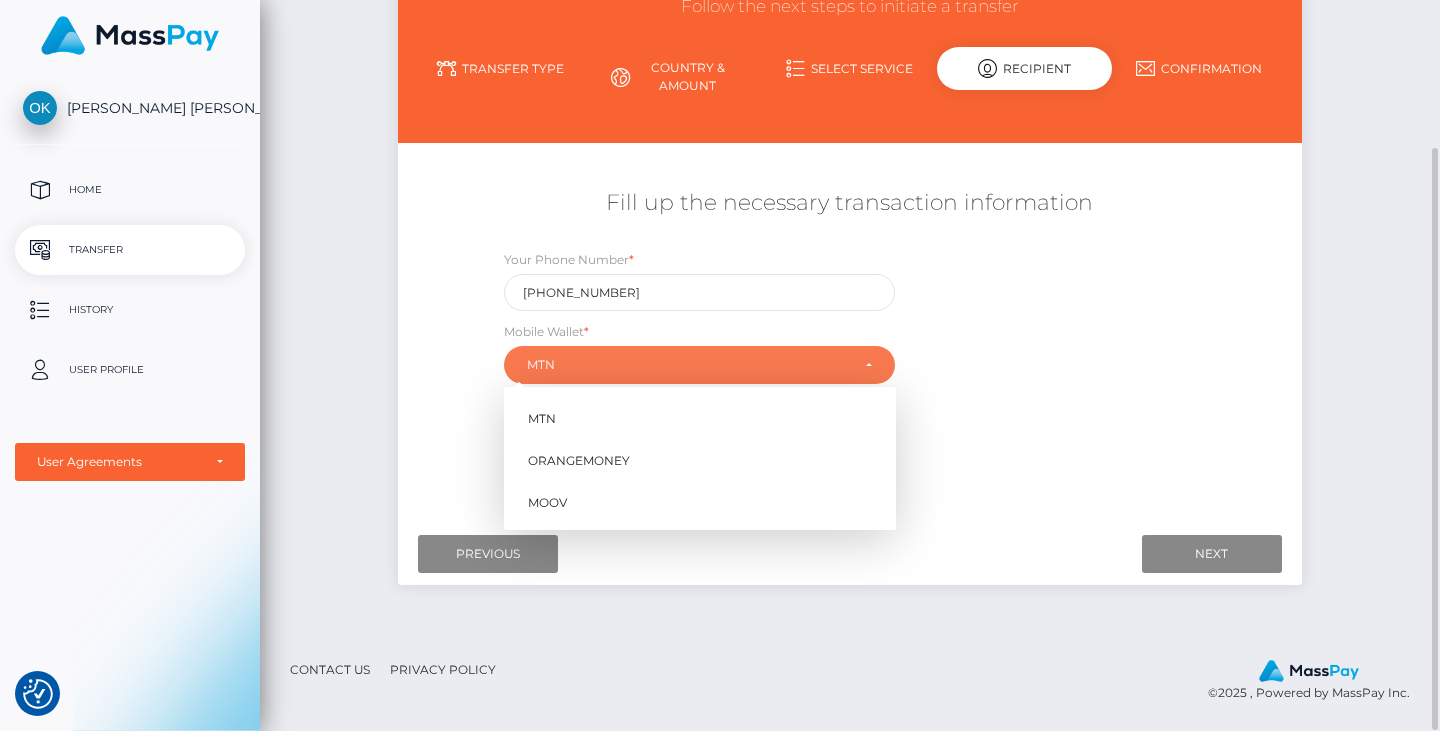 click on "Your Phone Number  *
+2250545551580
Mobile Wallet  *
MTN
ORANGEMONEY
MOOV
MTN   MTN ORANGEMONEY MOOV
Mobile Wallet Phone Number  *
*********1580" at bounding box center [850, 357] 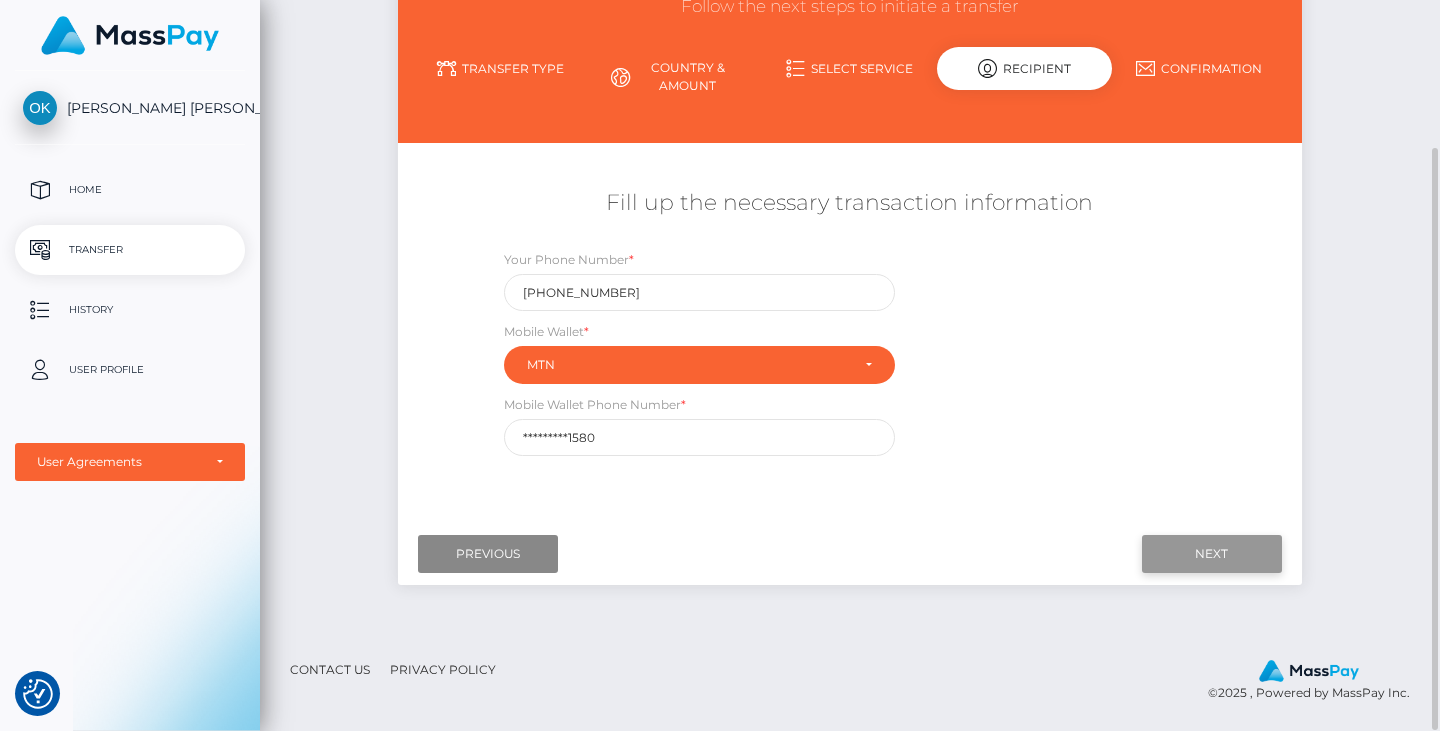 click on "Next" at bounding box center [1212, 554] 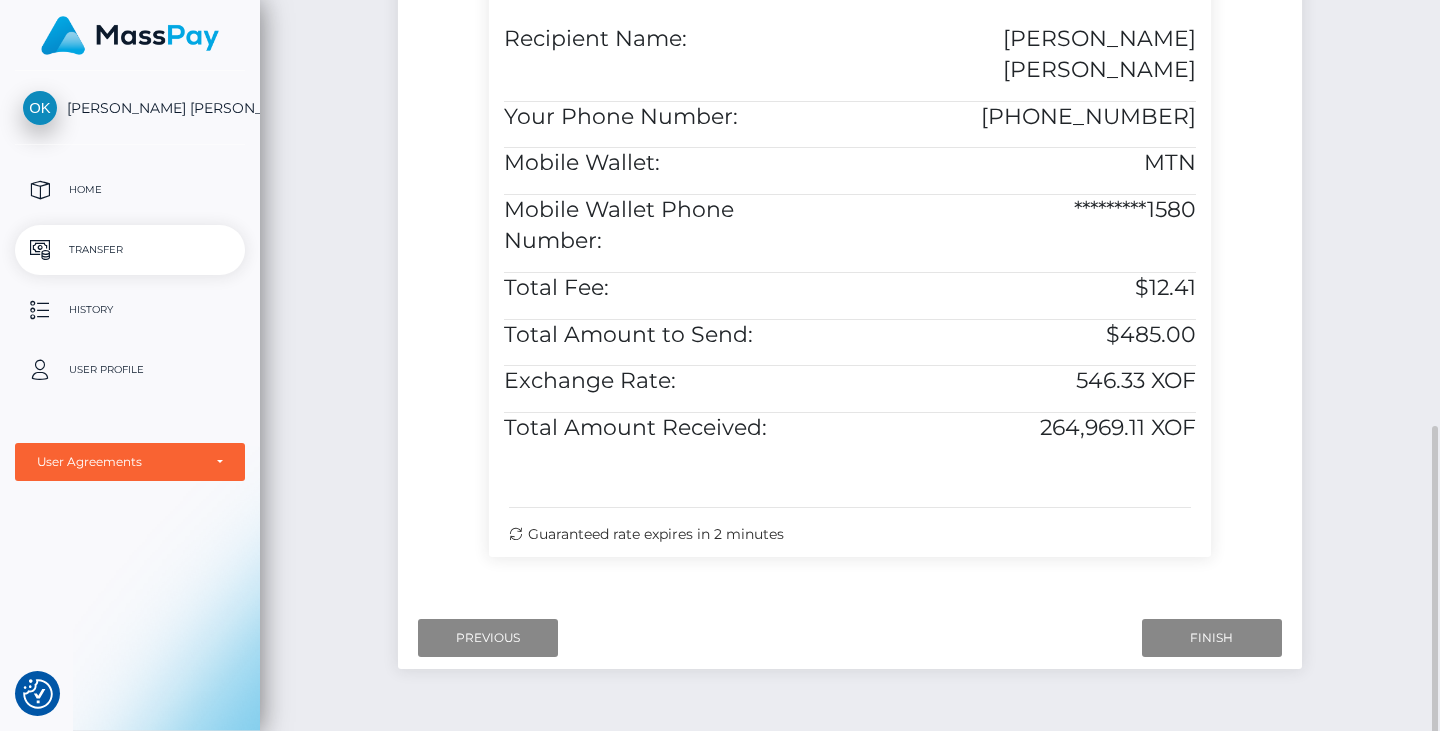 scroll, scrollTop: 695, scrollLeft: 0, axis: vertical 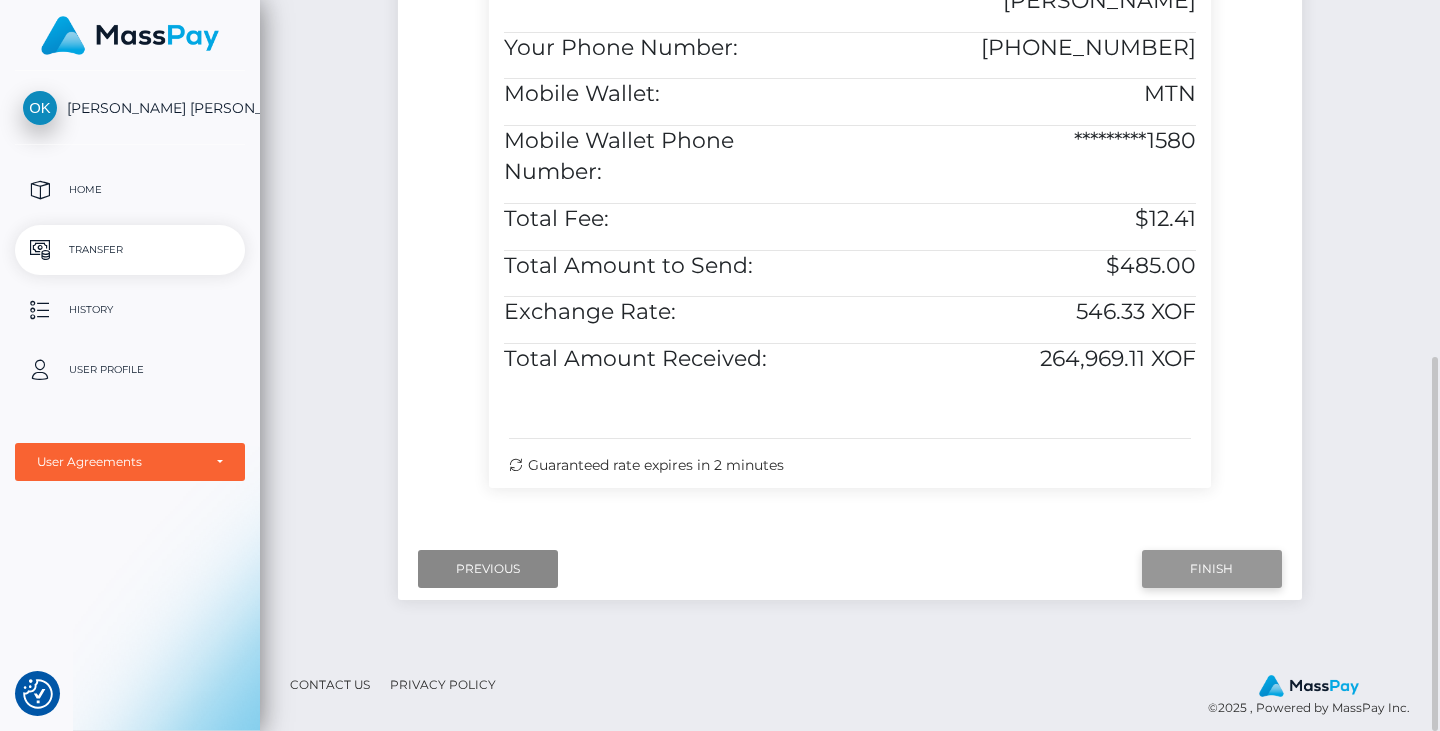 click on "Finish" at bounding box center [1212, 569] 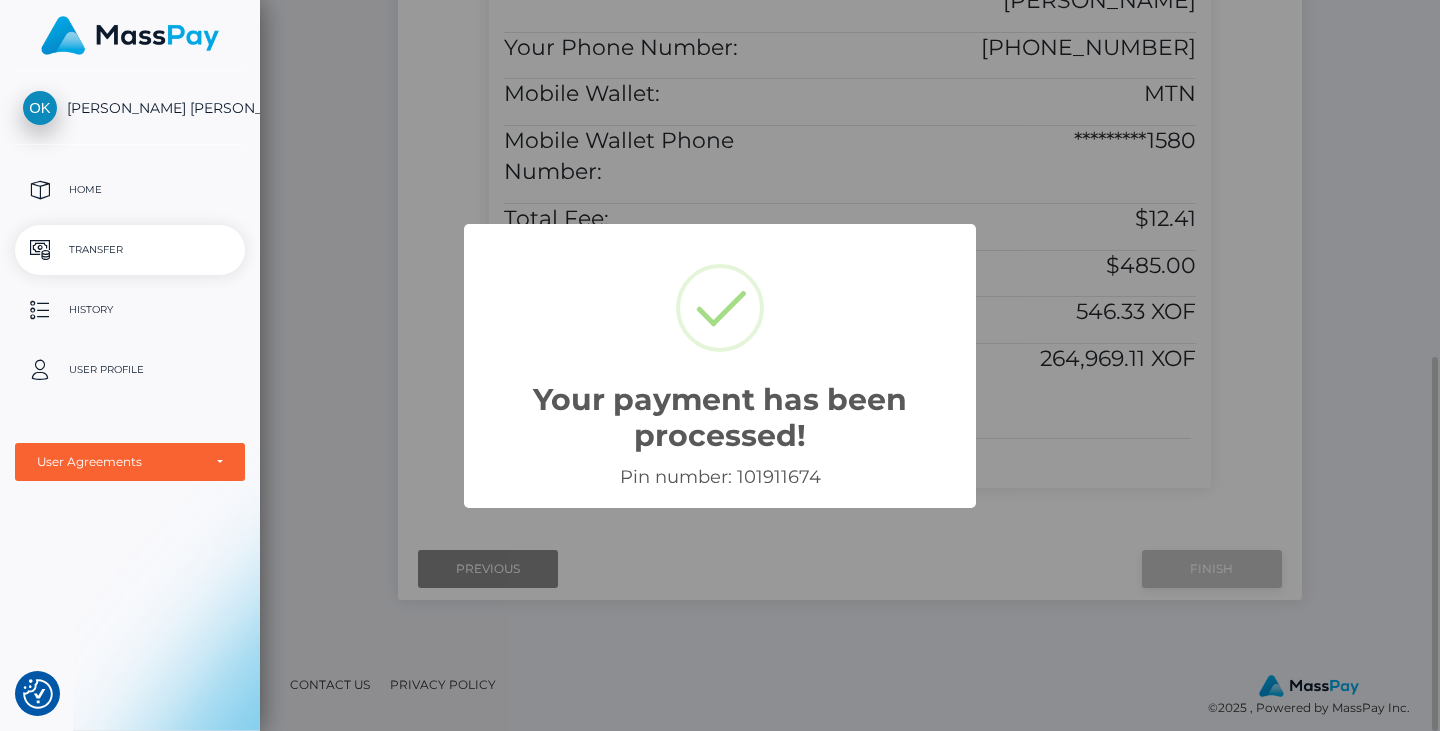click on "Your payment has been processed! × Pin number: 101911674 OK Cancel" at bounding box center (720, 365) 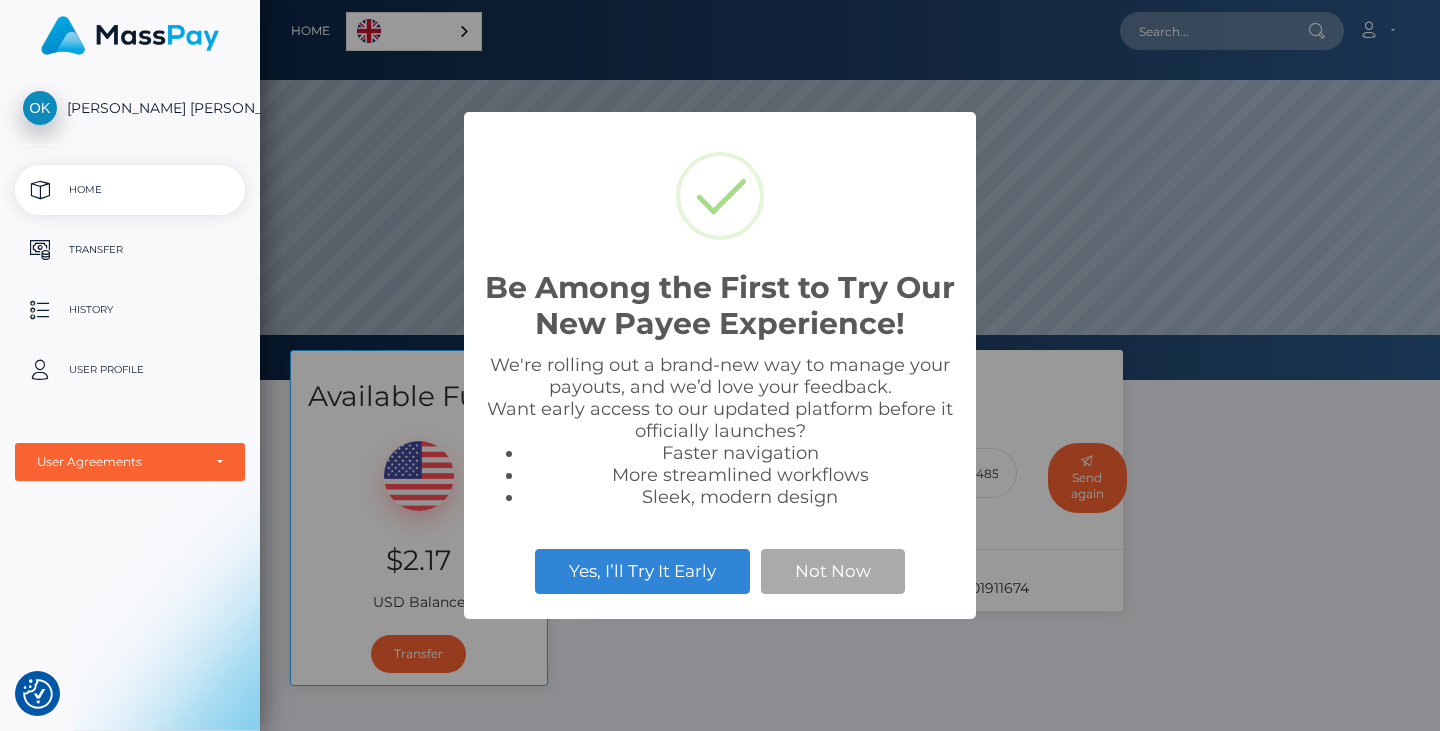 scroll, scrollTop: 0, scrollLeft: 0, axis: both 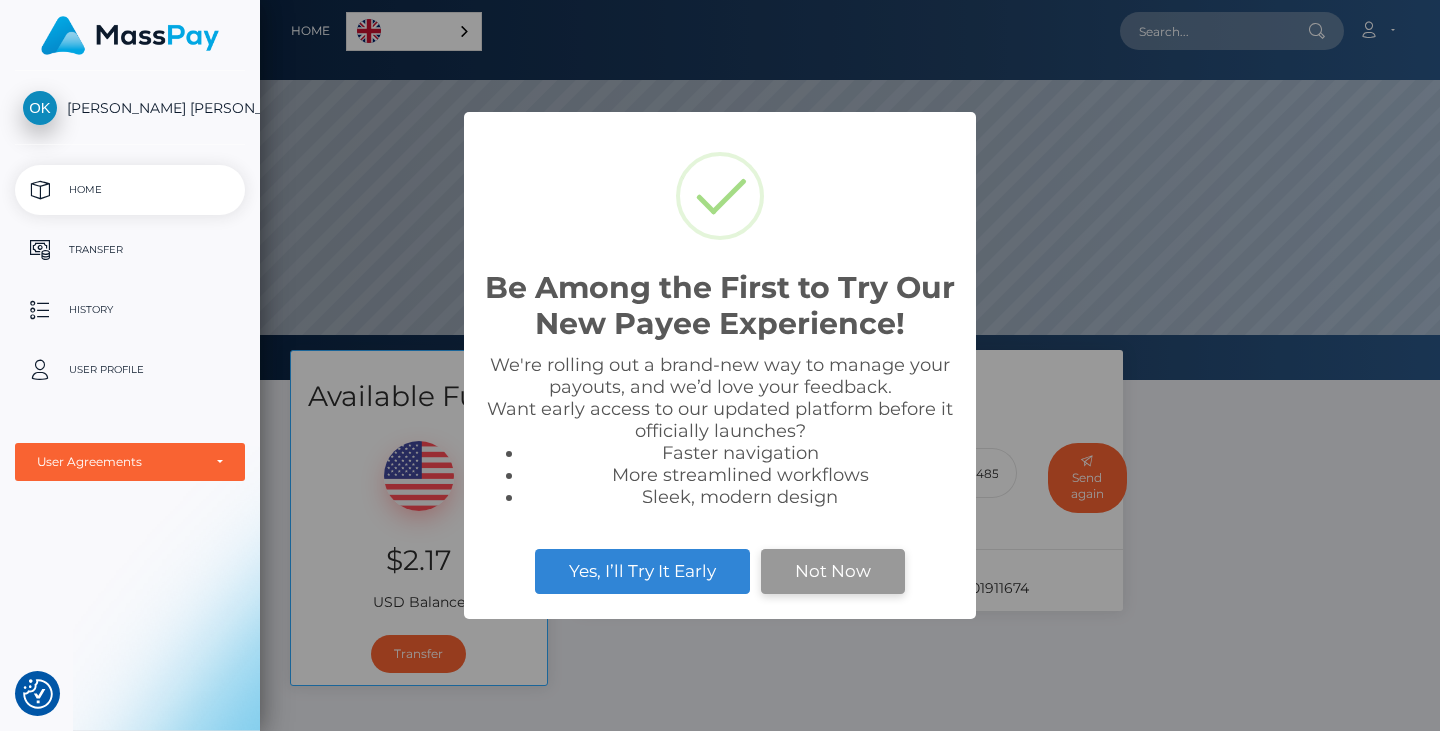 click on "Not Now" at bounding box center (833, 571) 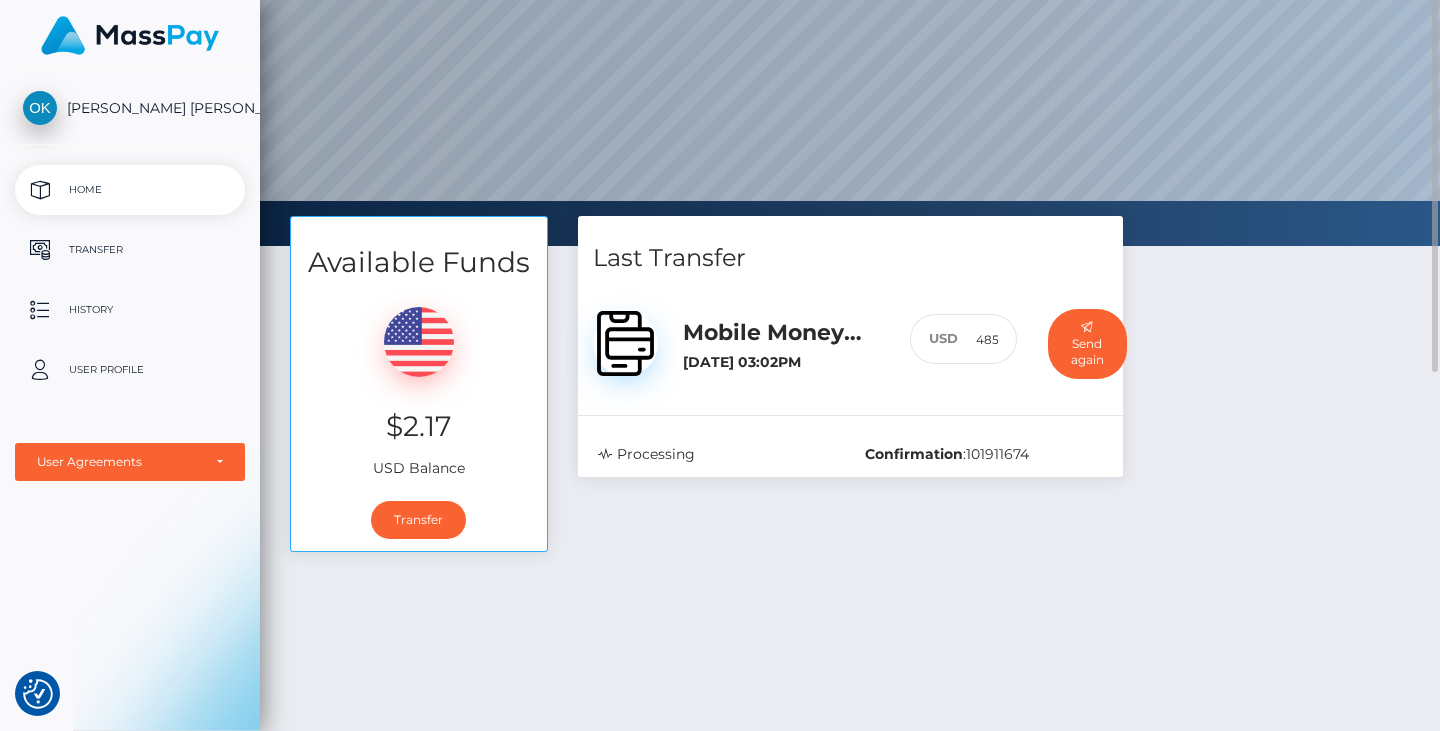 scroll, scrollTop: 0, scrollLeft: 0, axis: both 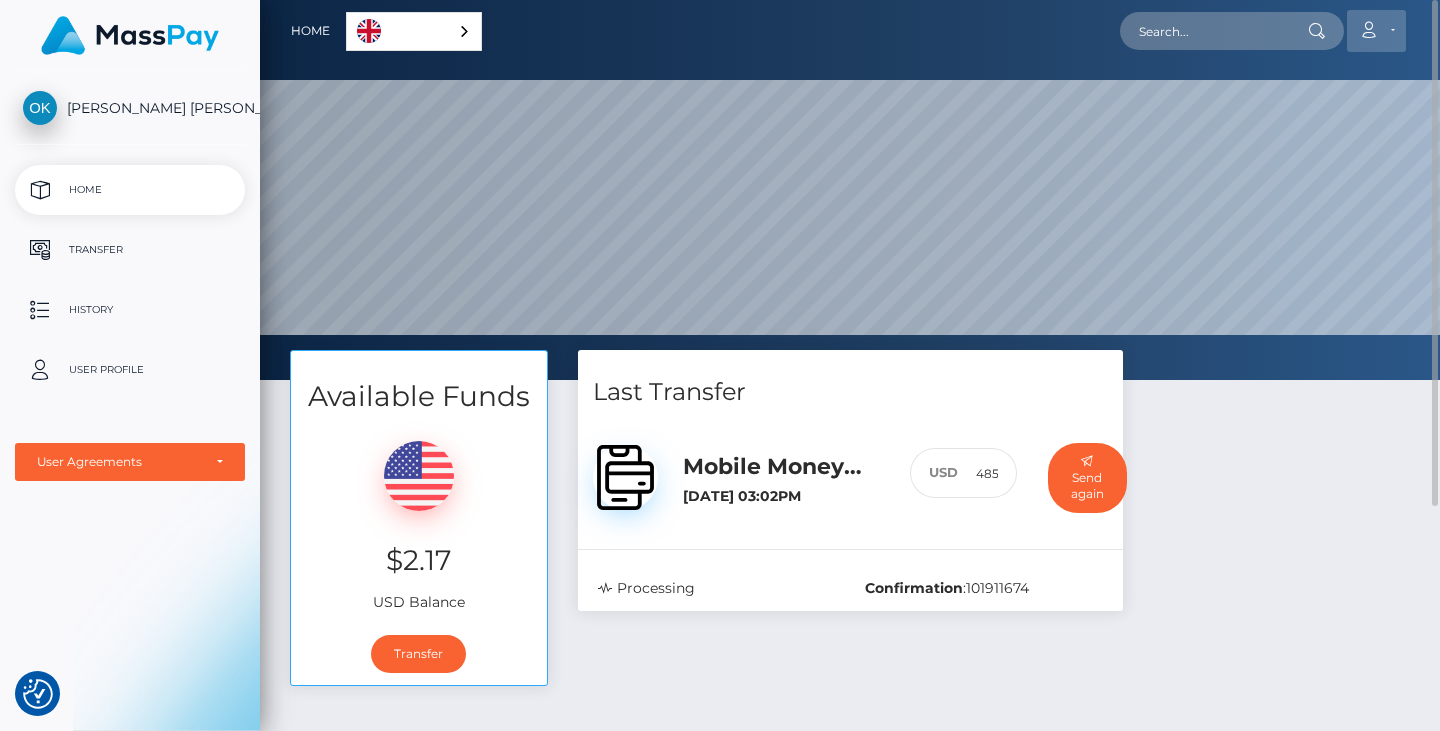 click on "Account" at bounding box center (1376, 31) 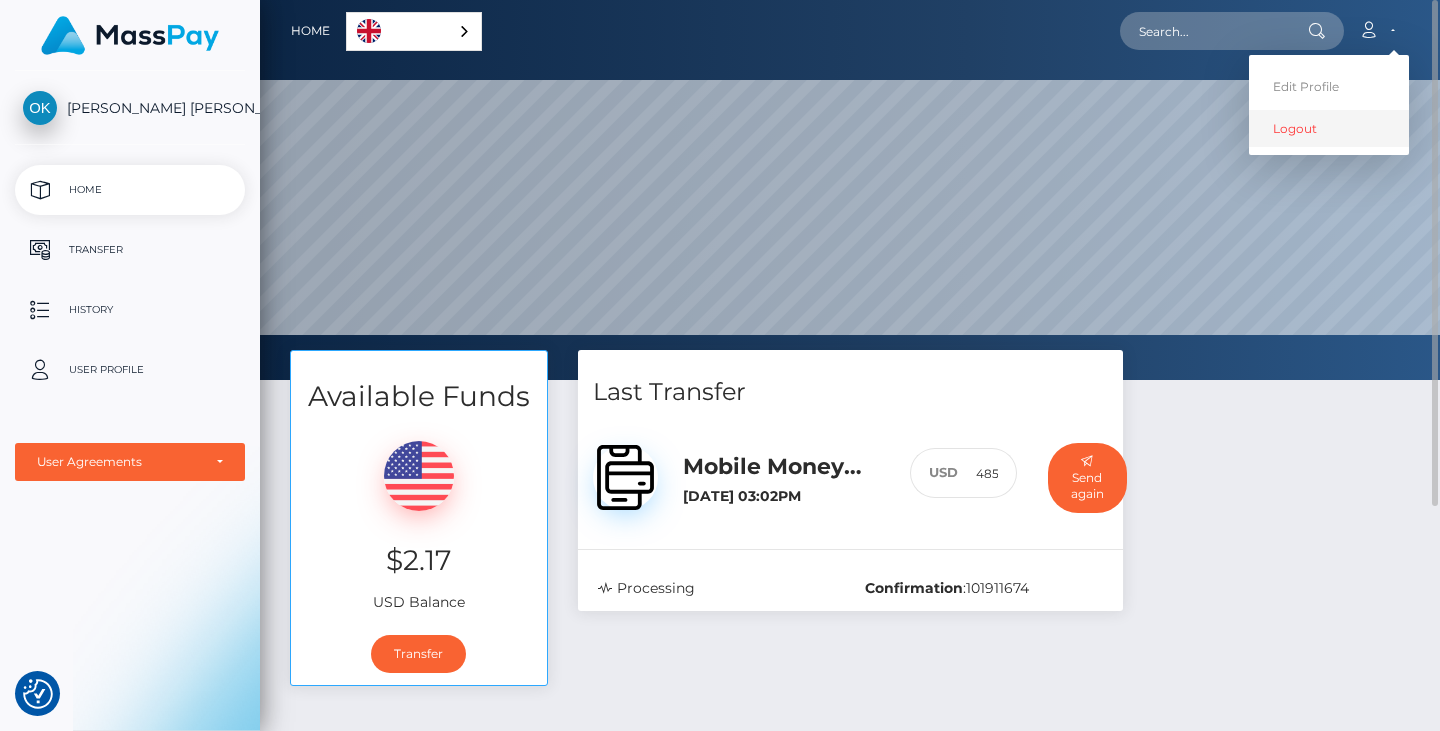 click on "Logout" at bounding box center [1329, 128] 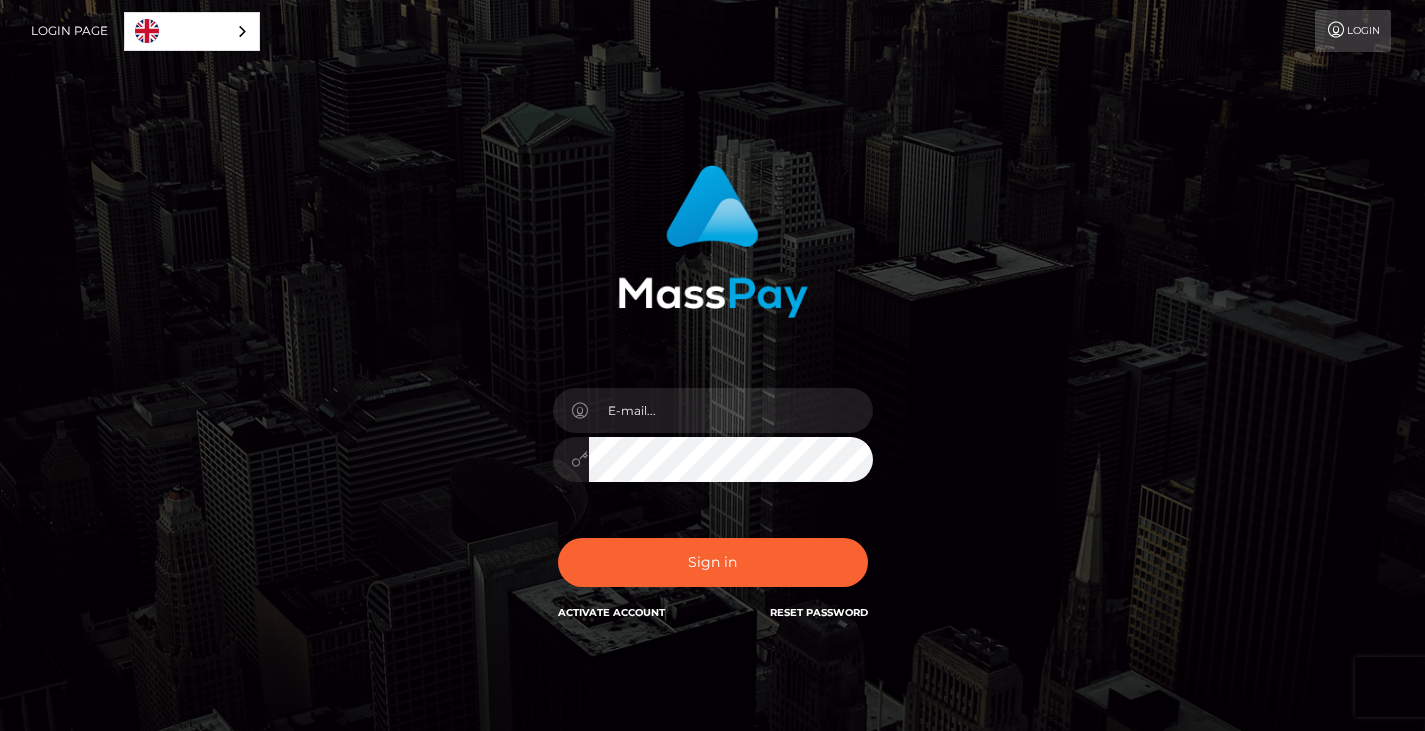 scroll, scrollTop: 0, scrollLeft: 0, axis: both 